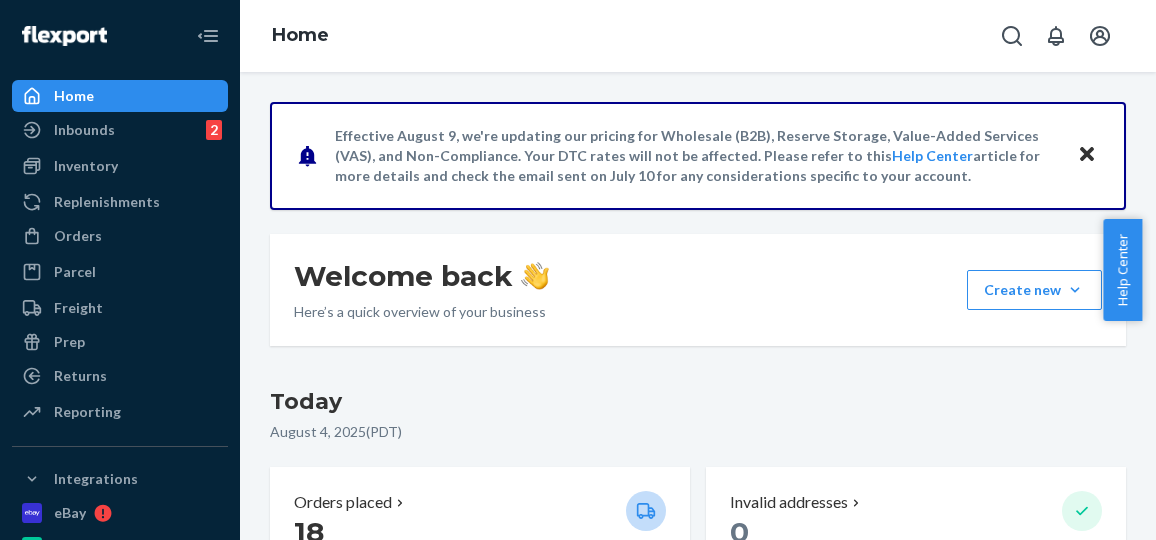 scroll, scrollTop: 0, scrollLeft: 0, axis: both 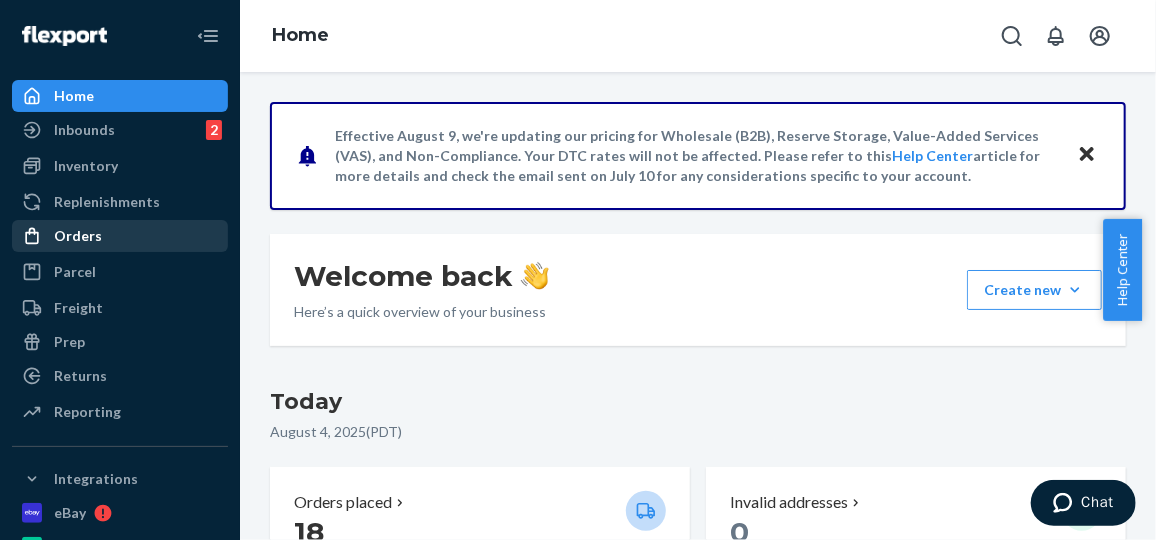 click on "Orders" at bounding box center [78, 236] 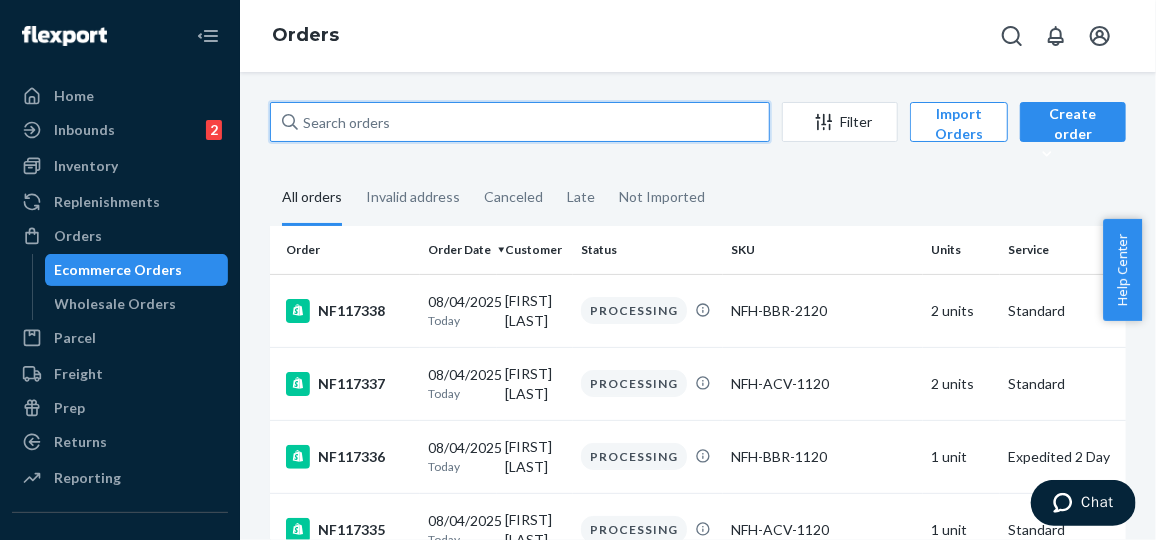 click at bounding box center [520, 122] 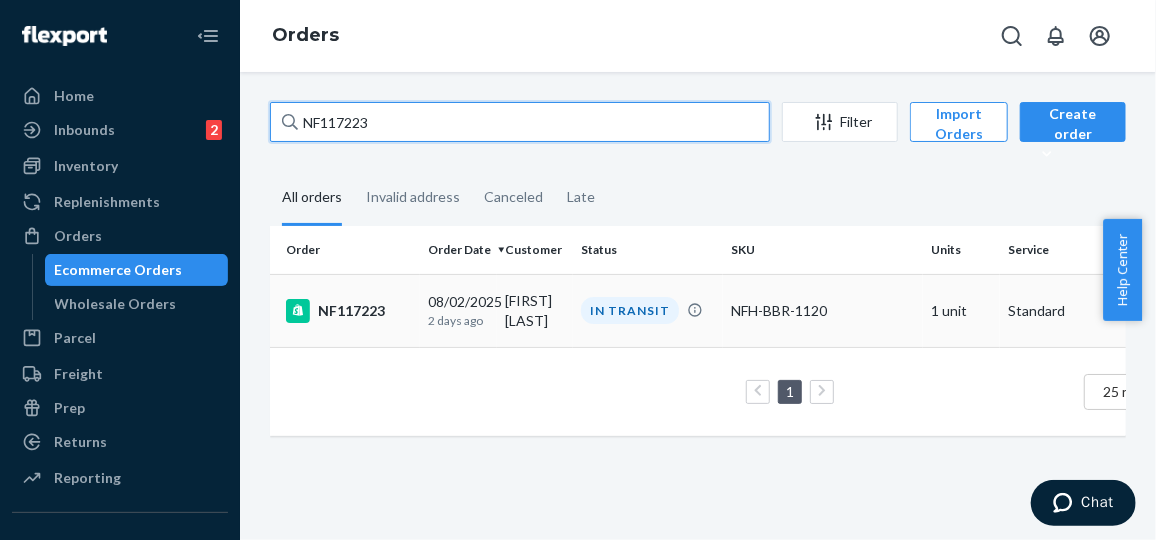 type on "NF117223" 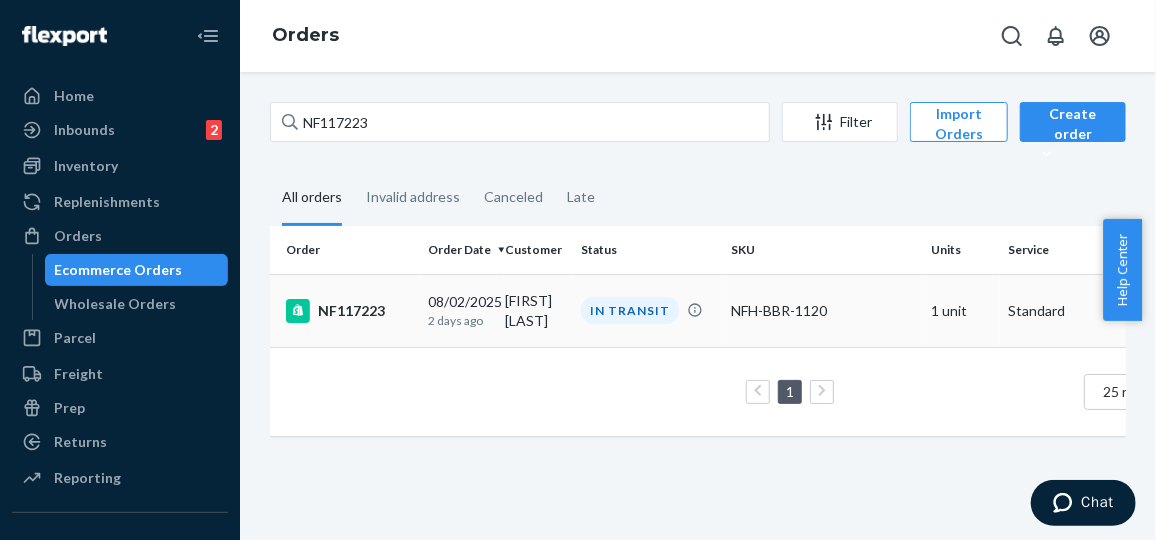 click on "NF117223" at bounding box center (349, 311) 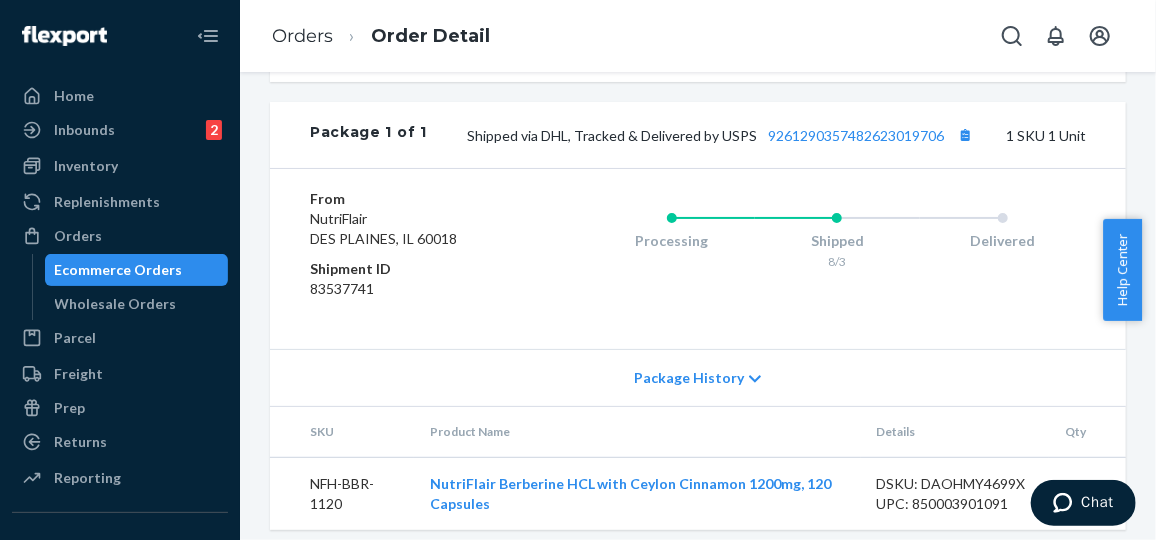 scroll, scrollTop: 912, scrollLeft: 0, axis: vertical 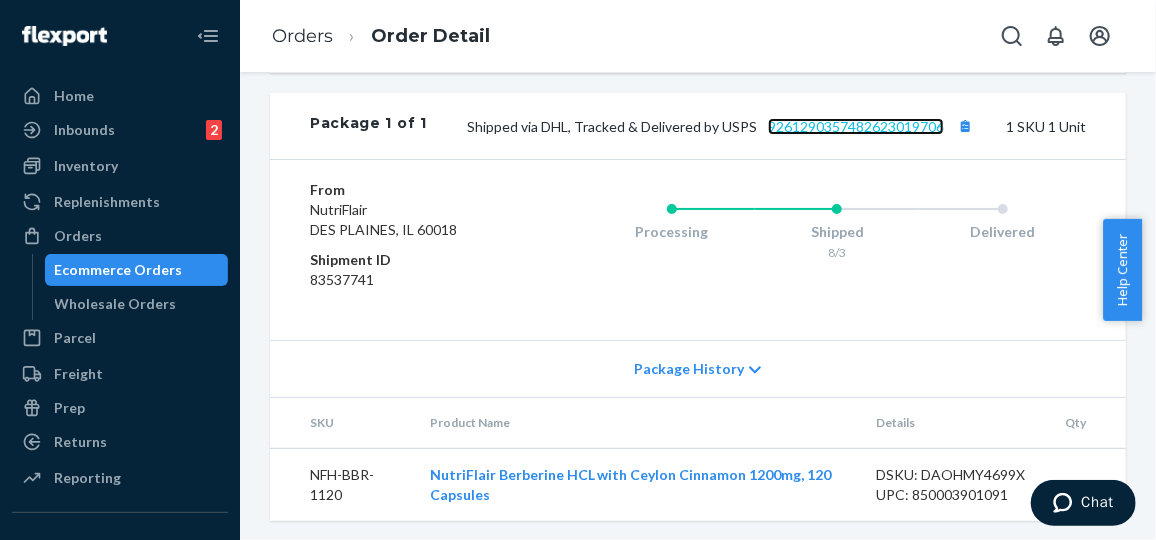 click on "9261290357482623019706" at bounding box center (856, 126) 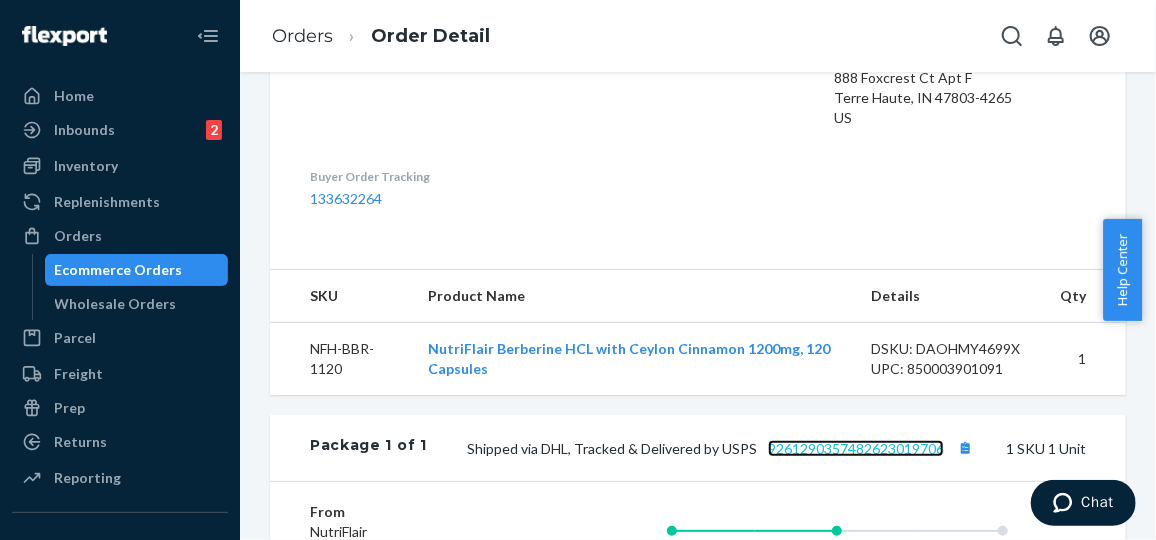 scroll, scrollTop: 586, scrollLeft: 0, axis: vertical 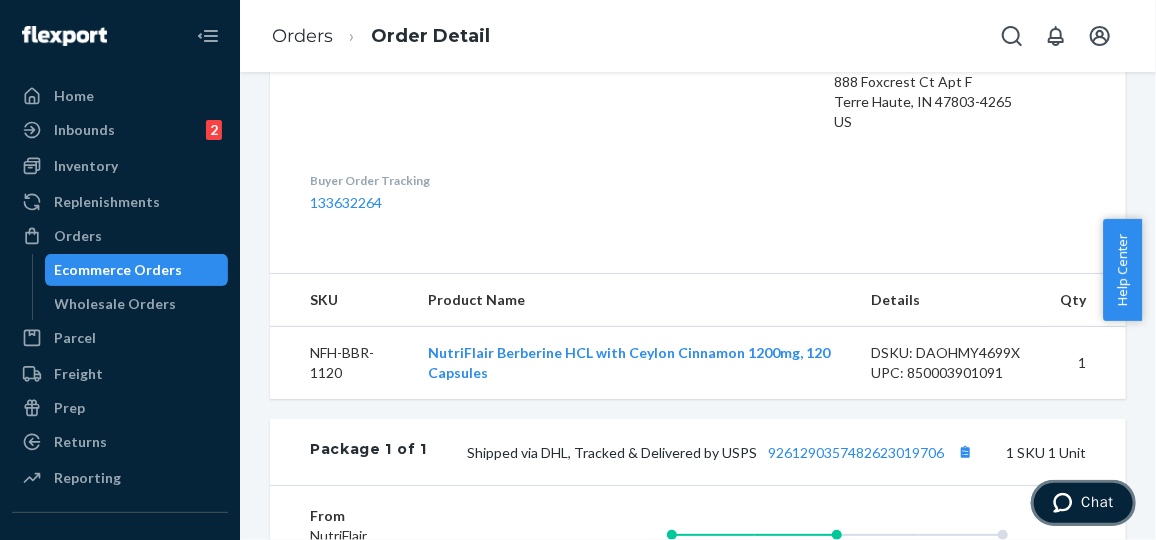 click on "Chat" at bounding box center [1096, 501] 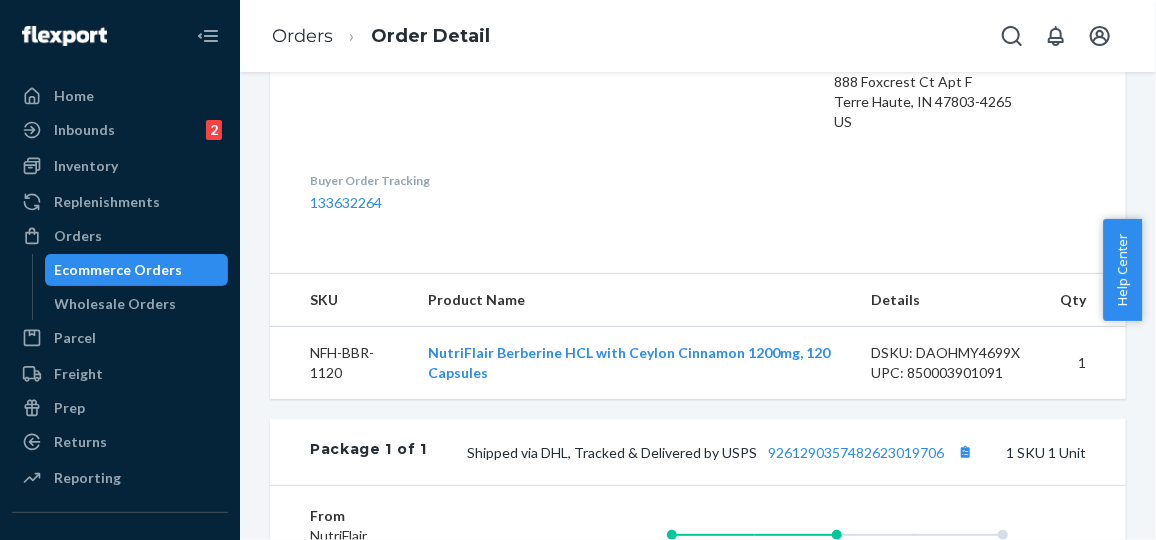 scroll, scrollTop: 0, scrollLeft: 0, axis: both 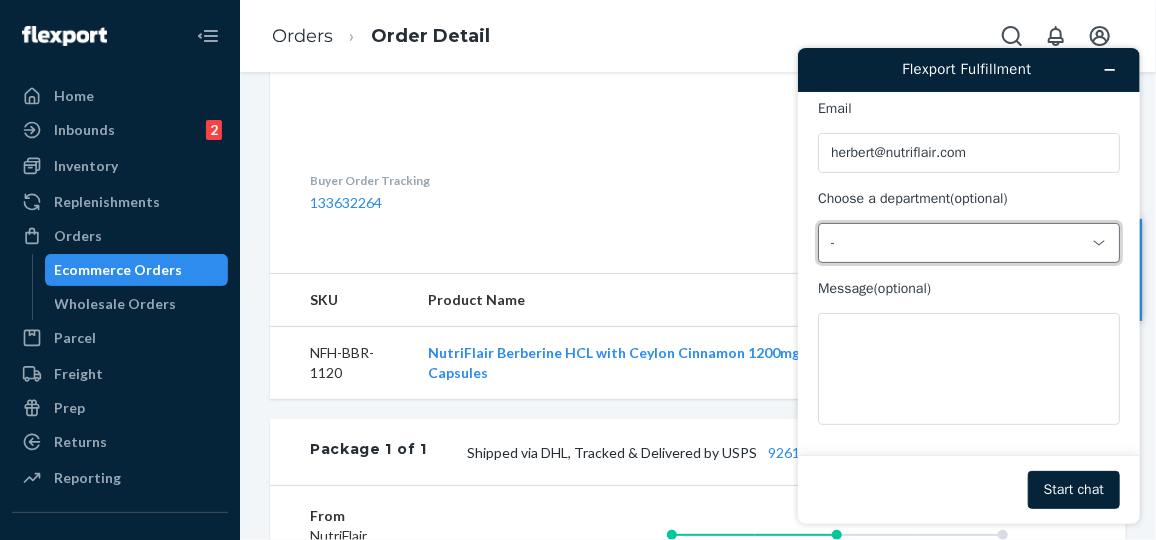 click 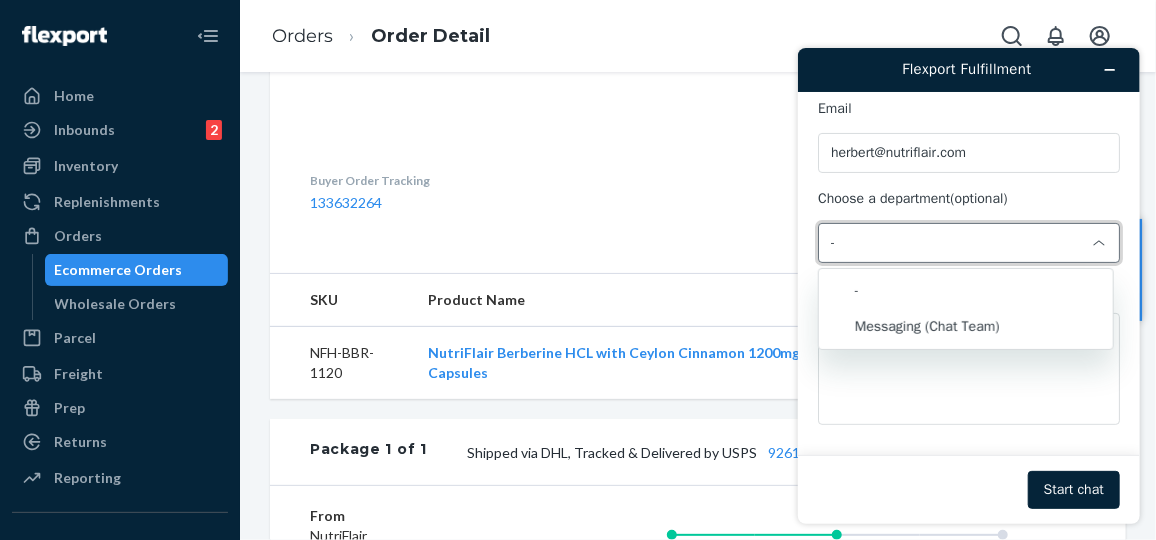 click 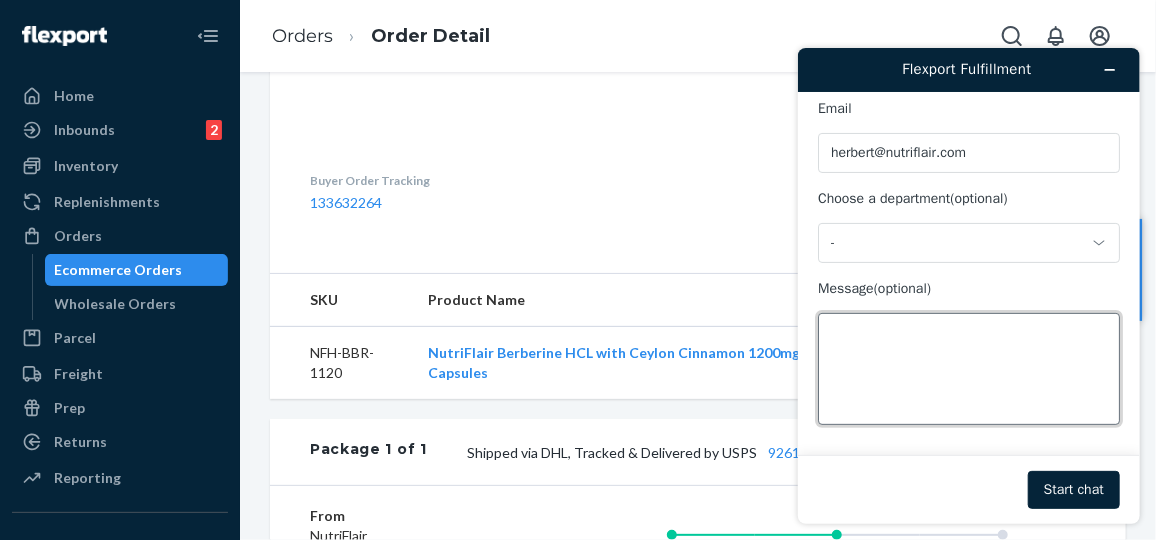 click on "Message  (optional)" at bounding box center [968, 368] 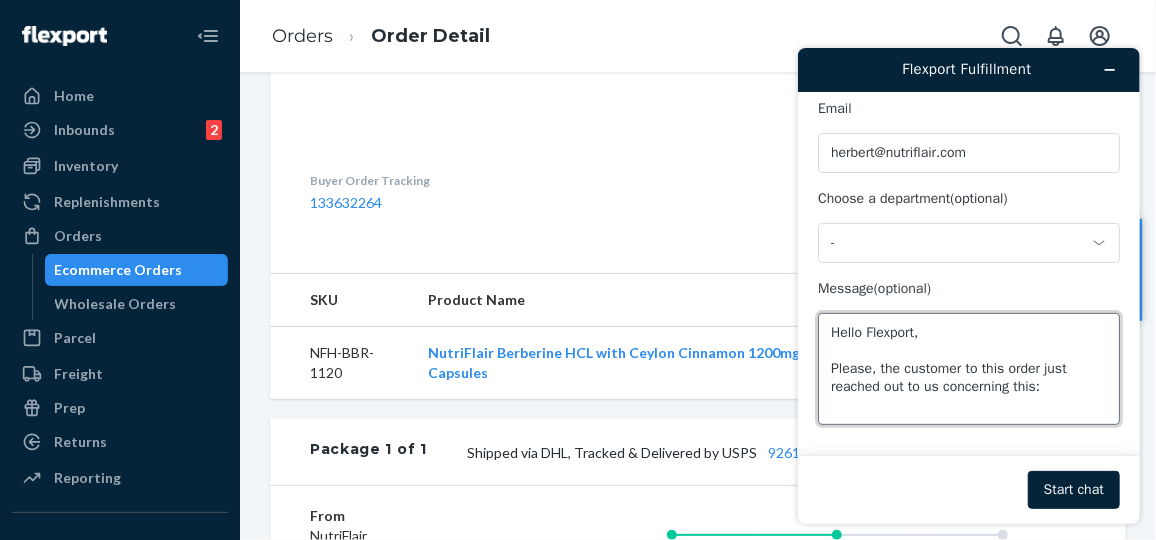 paste on "NF117223" 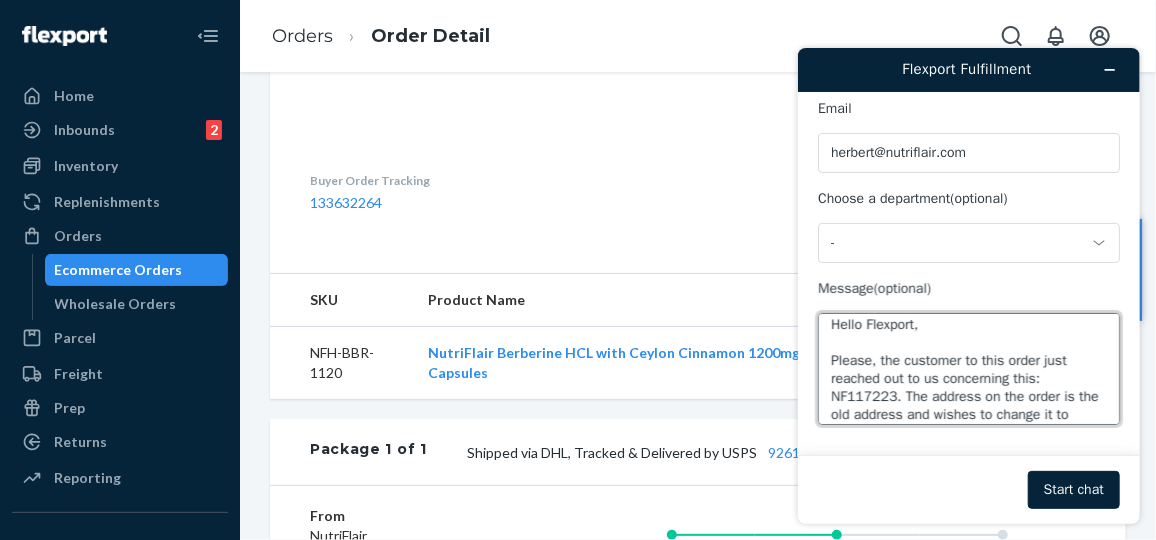 scroll, scrollTop: 26, scrollLeft: 0, axis: vertical 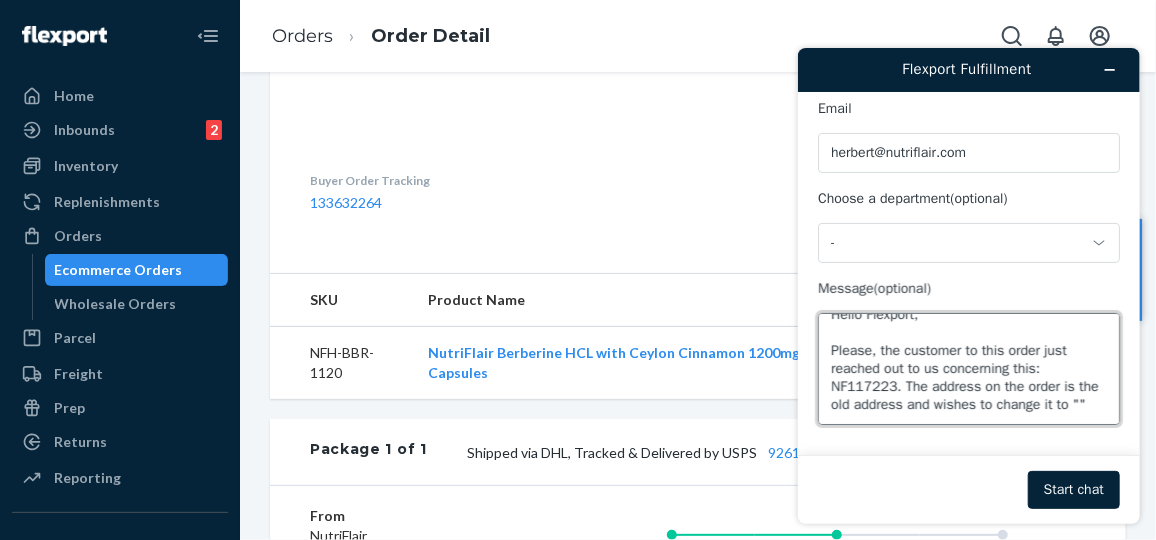 paste on "441 Heritage Ln E, Terre Haute Indiana 47803." 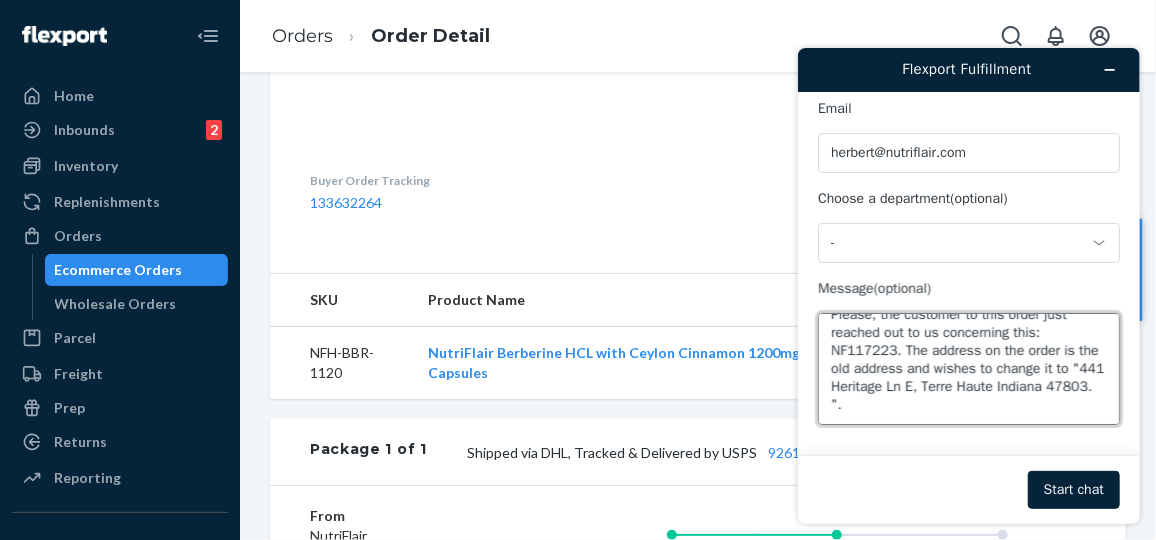 scroll, scrollTop: 98, scrollLeft: 0, axis: vertical 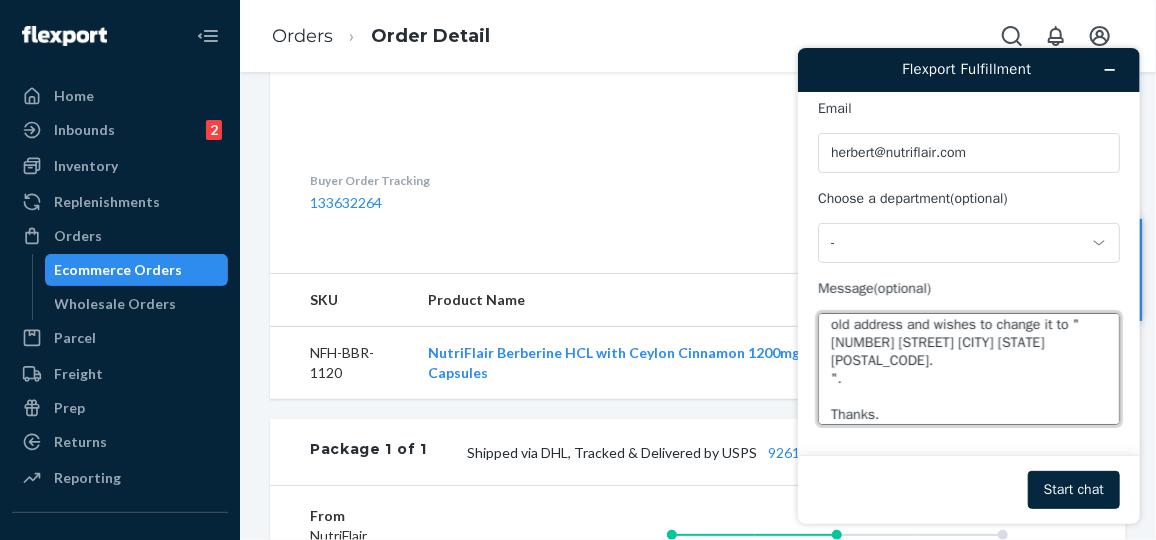 type on "Hello Flexport,
Please, the customer to this order just reached out to us concerning this: NF117223. The address on the order is the old address and wishes to change it to "[NUMBER] [STREET] [CITY] [STATE] [POSTAL_CODE].
".
Thanks." 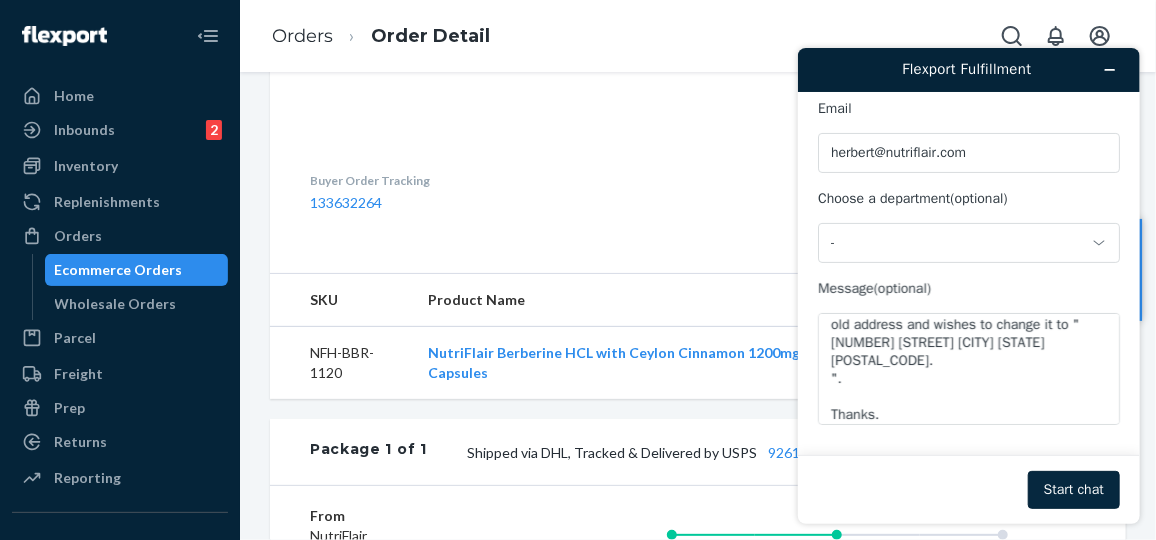 click on "Start chat" at bounding box center [1073, 489] 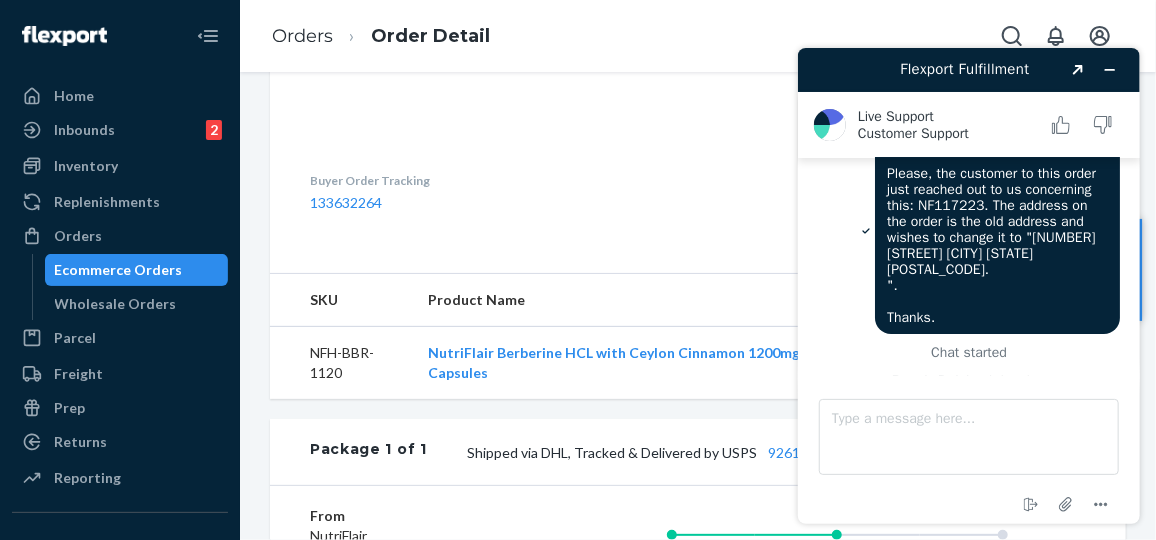 scroll, scrollTop: 55, scrollLeft: 0, axis: vertical 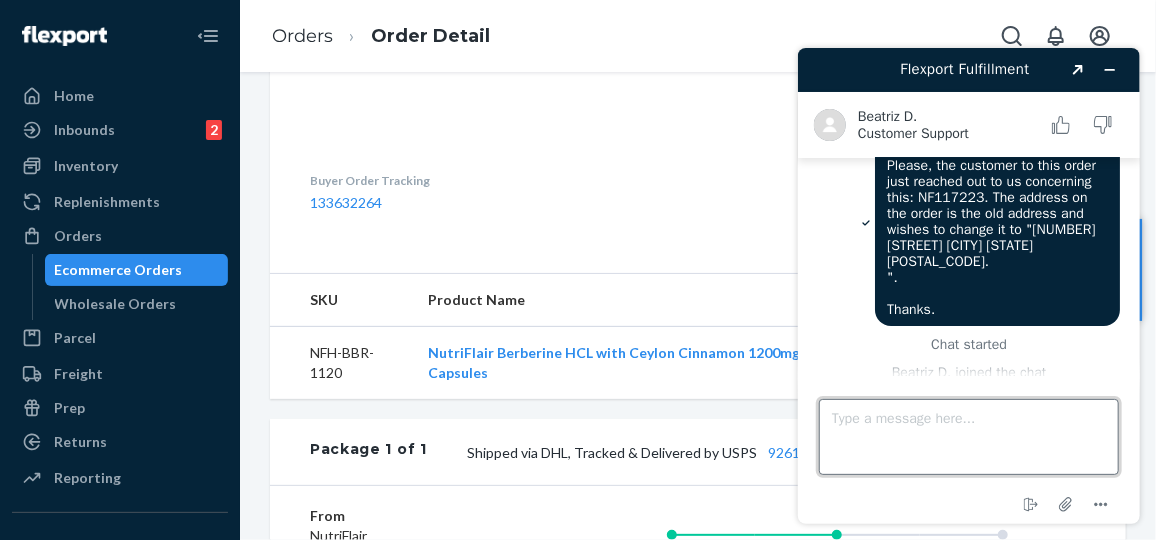 click on "Type a message here..." at bounding box center [968, 436] 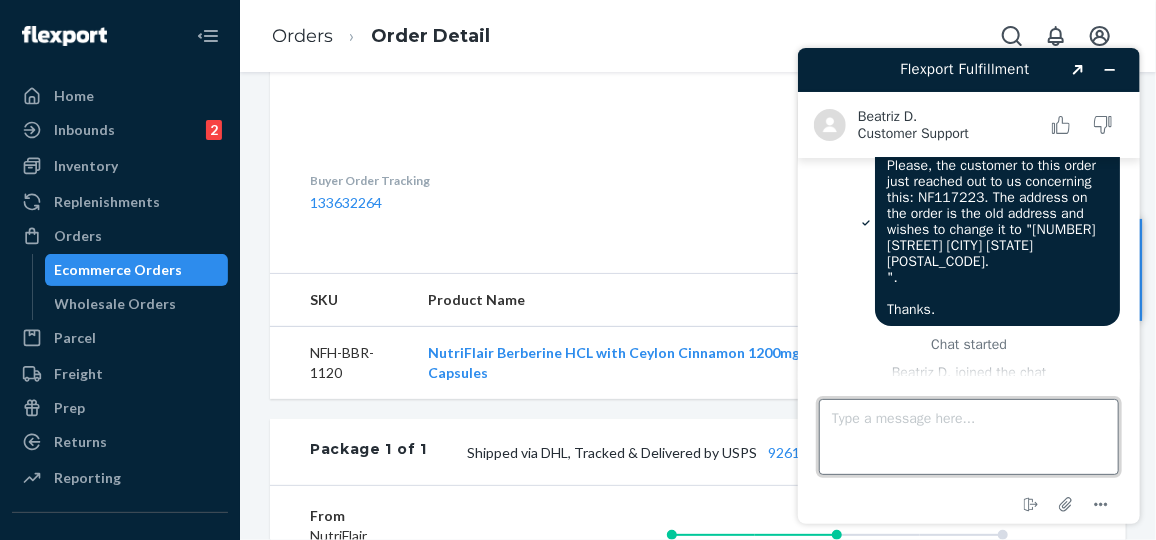 scroll, scrollTop: 193, scrollLeft: 0, axis: vertical 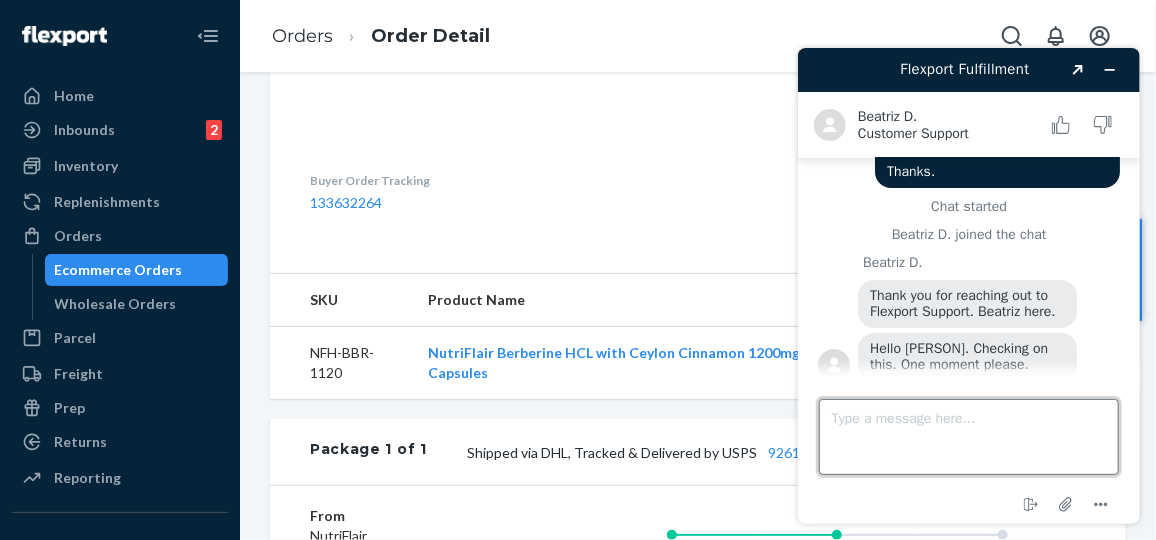 click on "Type a message here..." at bounding box center [968, 436] 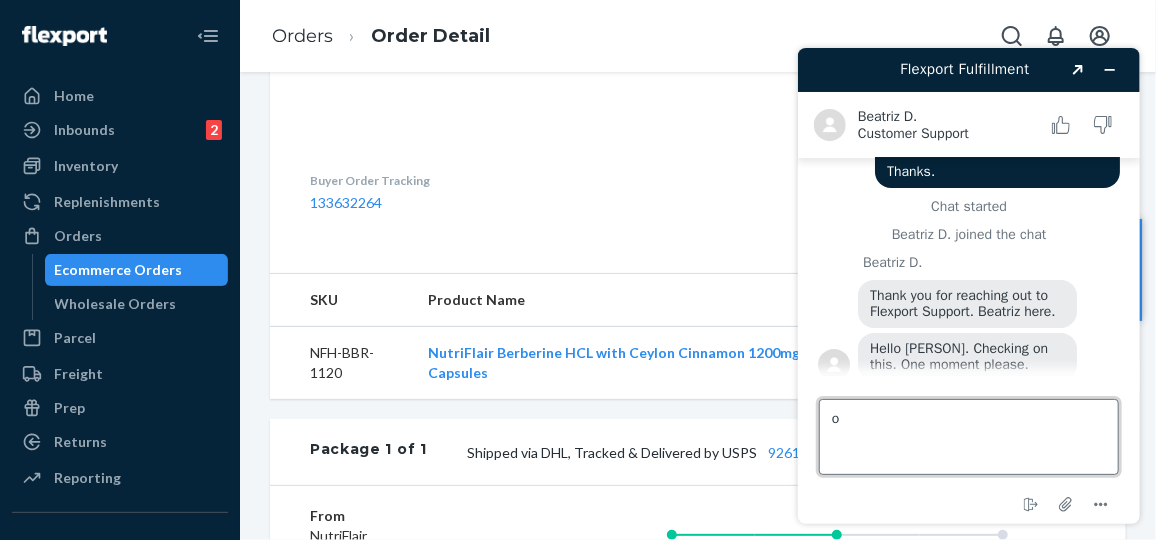 type on "ok" 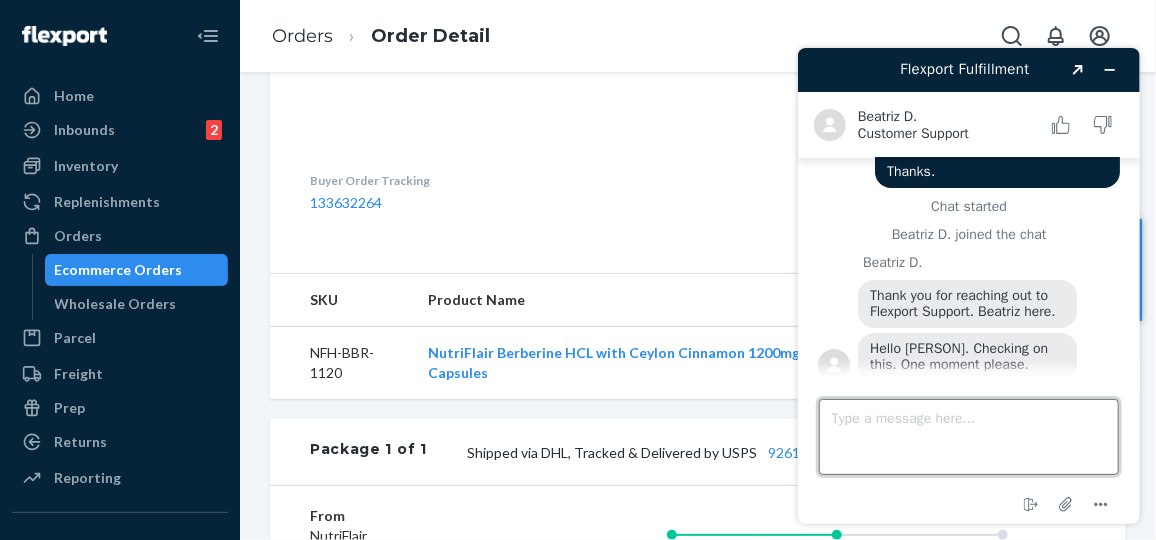 scroll, scrollTop: 235, scrollLeft: 0, axis: vertical 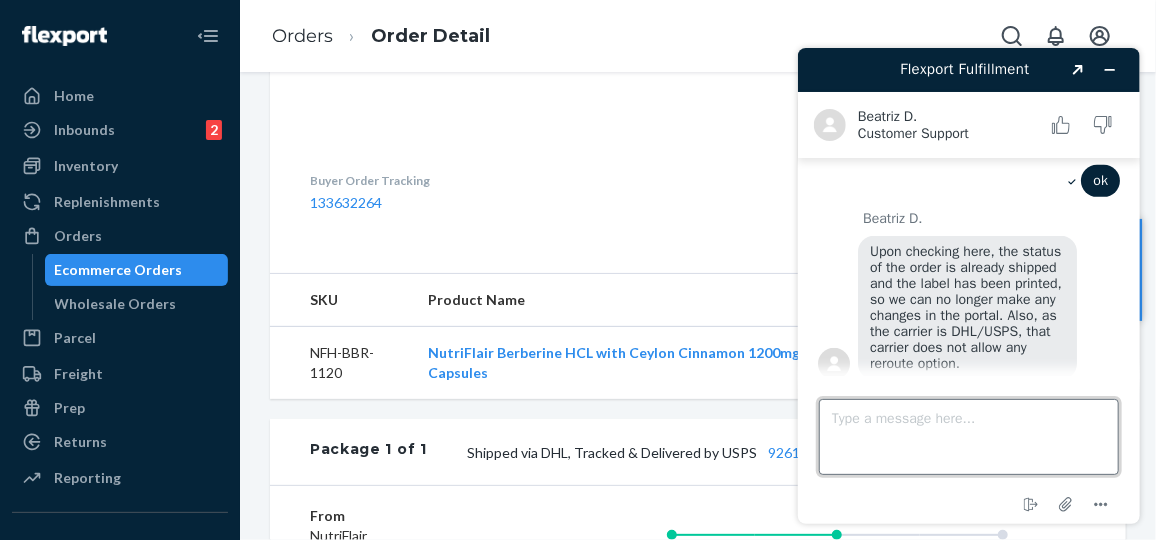 click on "Type a message here..." at bounding box center (968, 436) 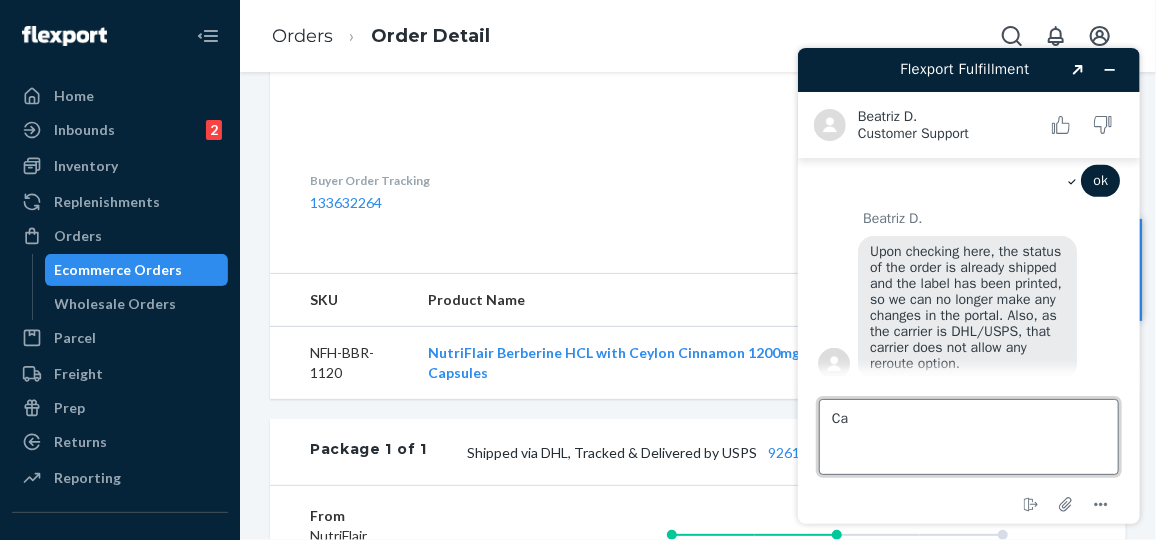 type on "C" 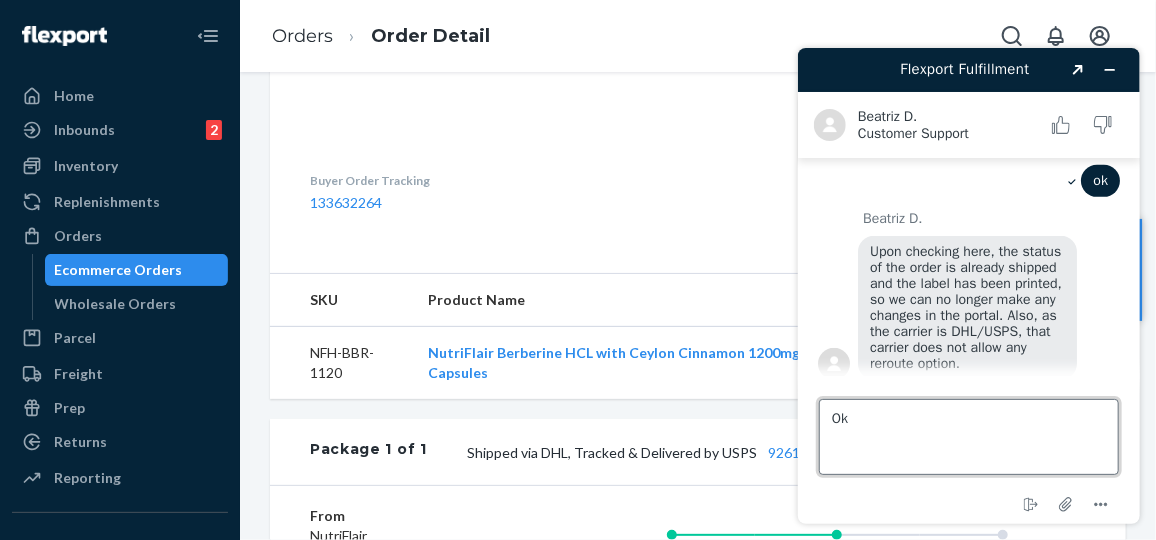 type on "O" 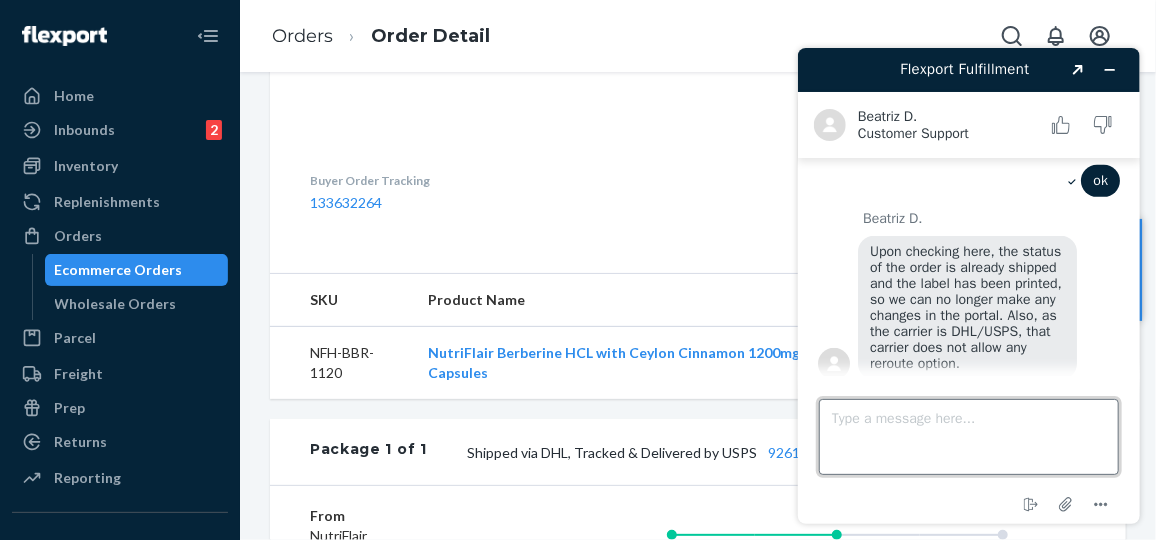 type on "c" 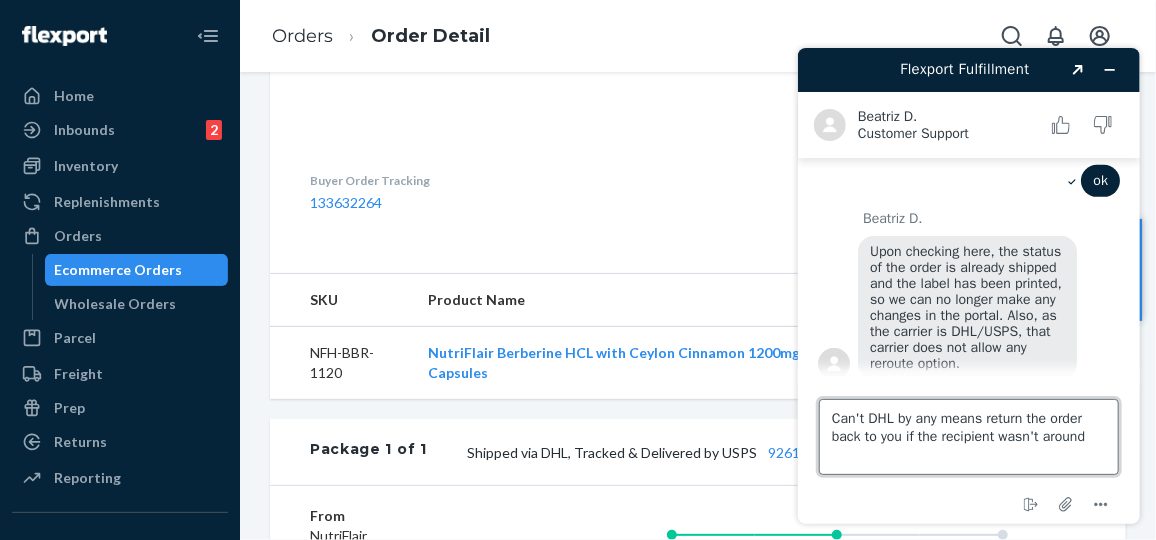 type on "Can't DHL by any means return the order back to you if the recipient wasn't around ?" 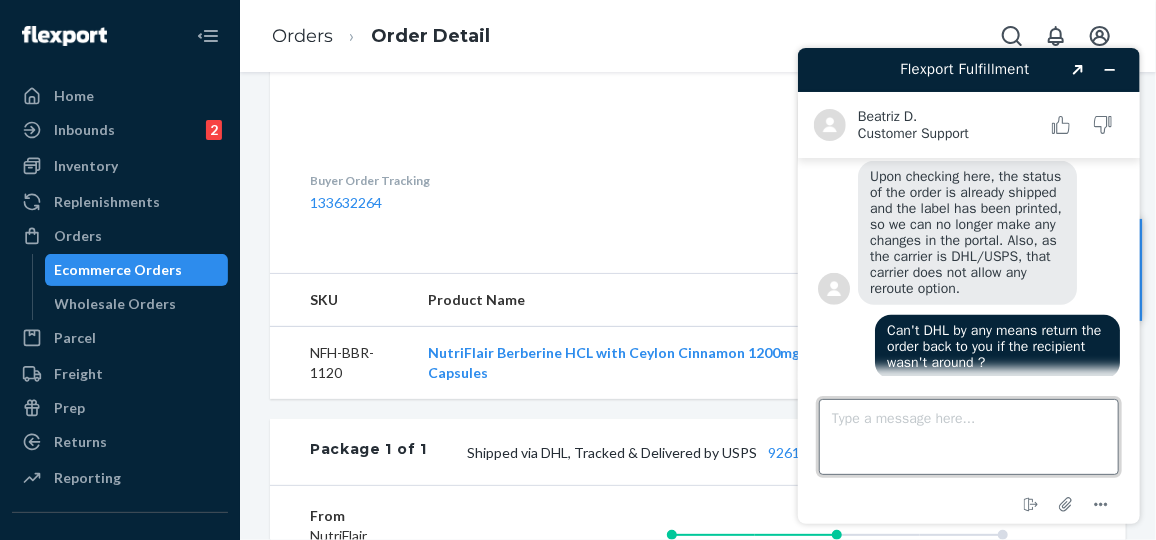 scroll, scrollTop: 493, scrollLeft: 0, axis: vertical 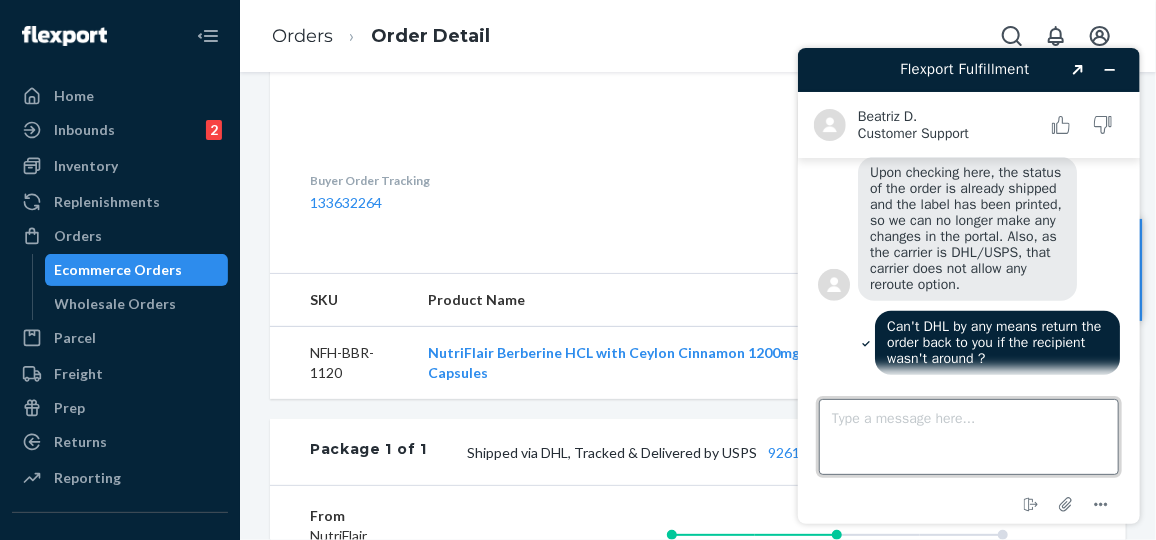 click on "Type a message here..." at bounding box center (968, 436) 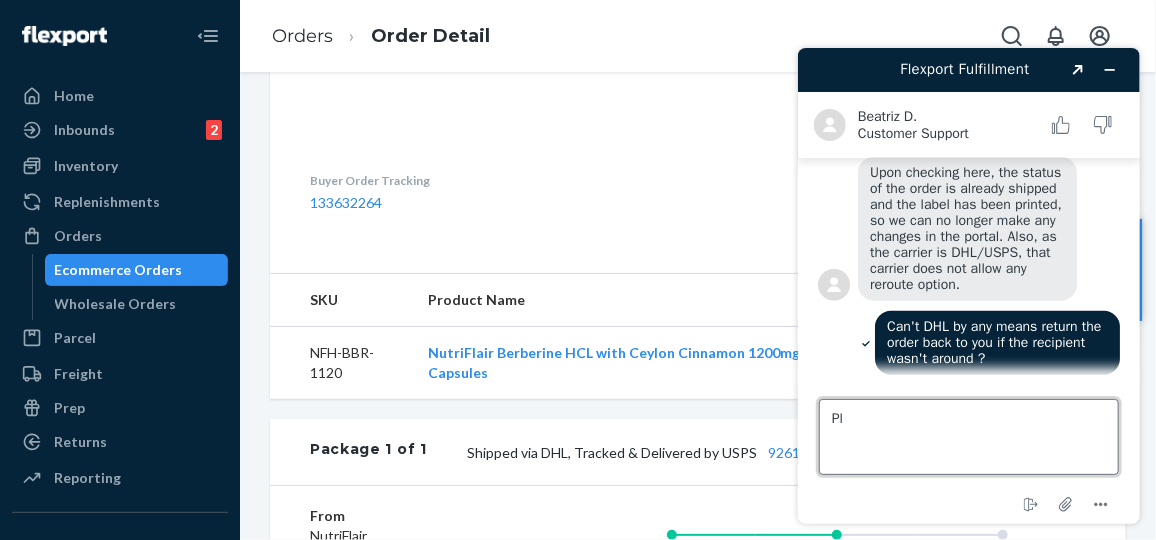 type on "P" 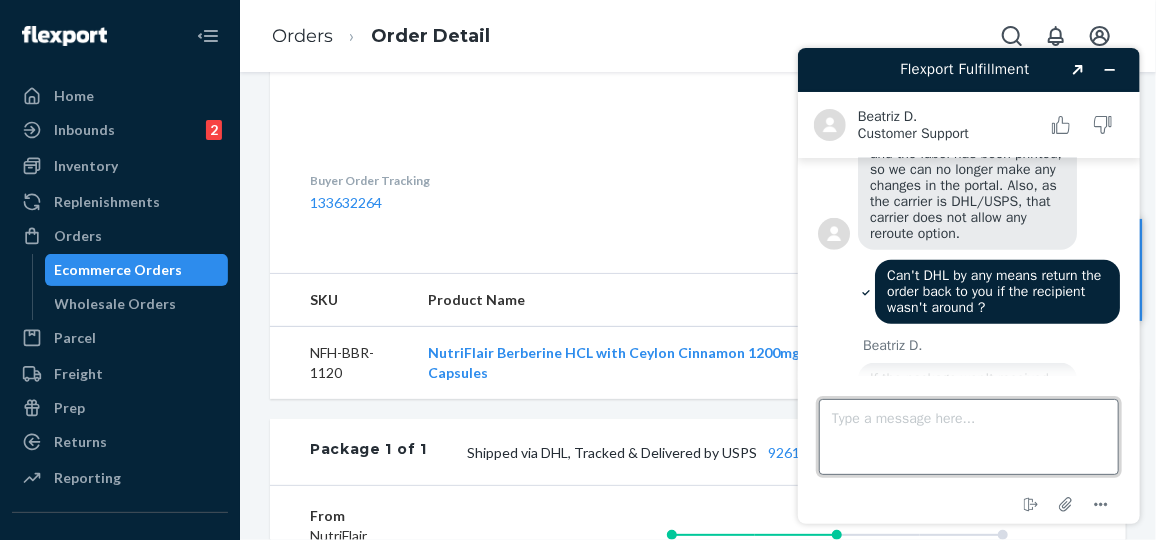 scroll, scrollTop: 596, scrollLeft: 0, axis: vertical 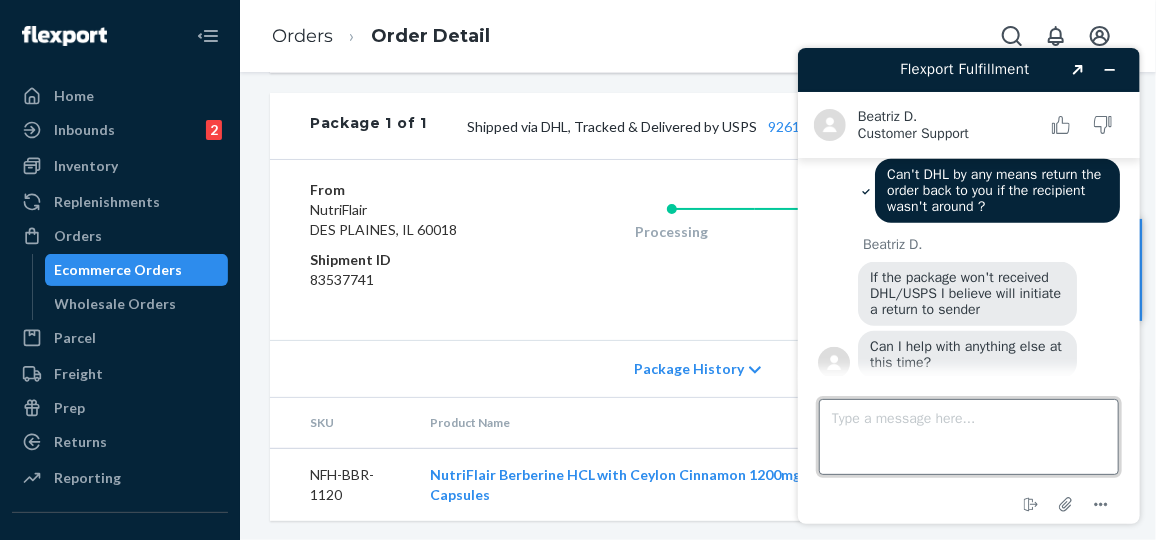 click on "Type a message here..." at bounding box center (968, 436) 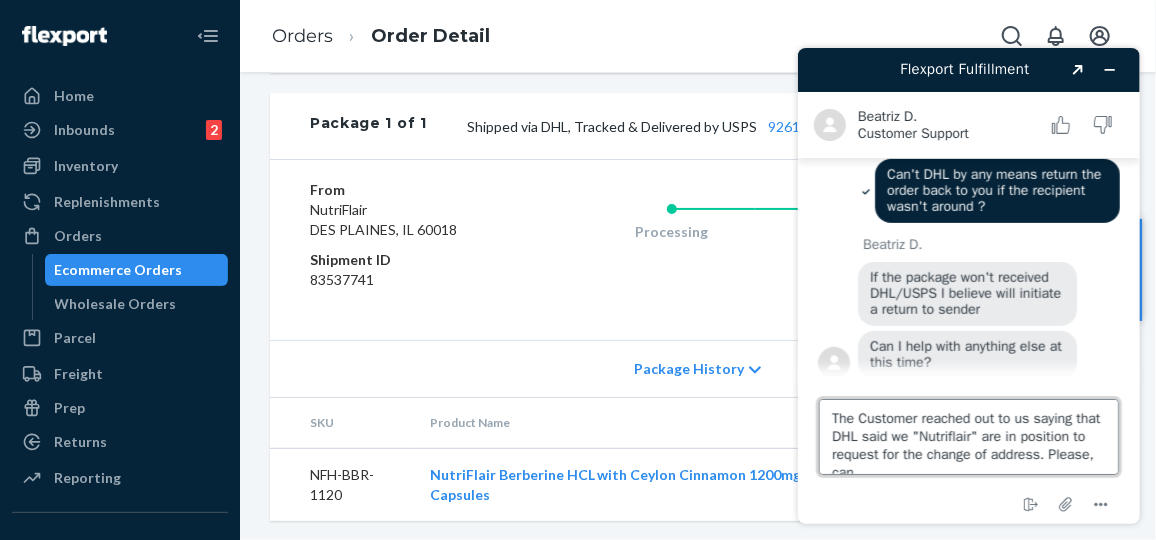 scroll, scrollTop: 8, scrollLeft: 0, axis: vertical 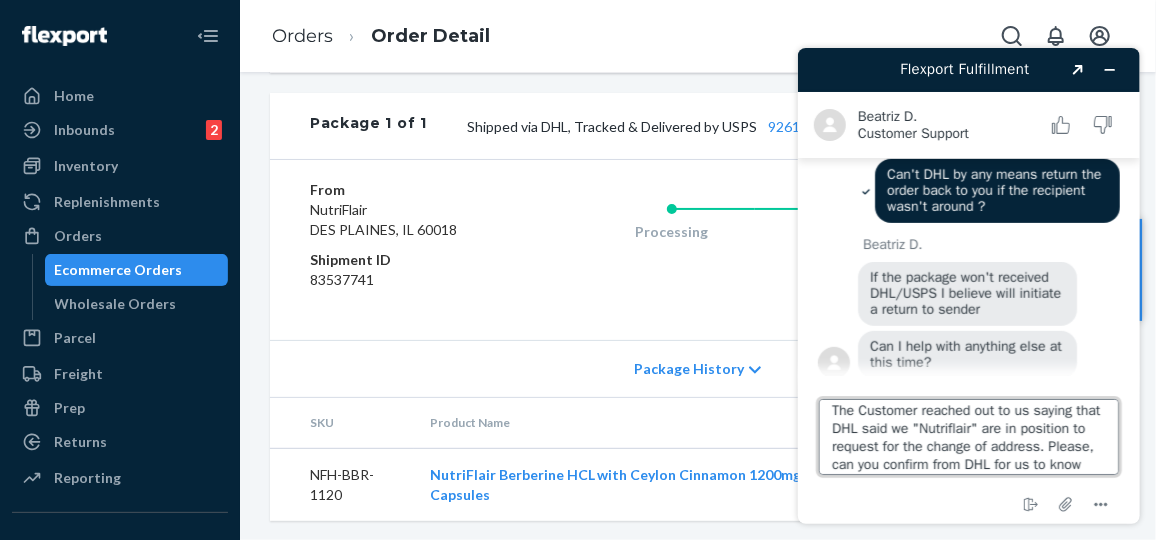 type on "The Customer reached out to us saying that DHL said we "Nutriflair" are in position to request for the change of address. Please, can you confirm from DHL for us to know." 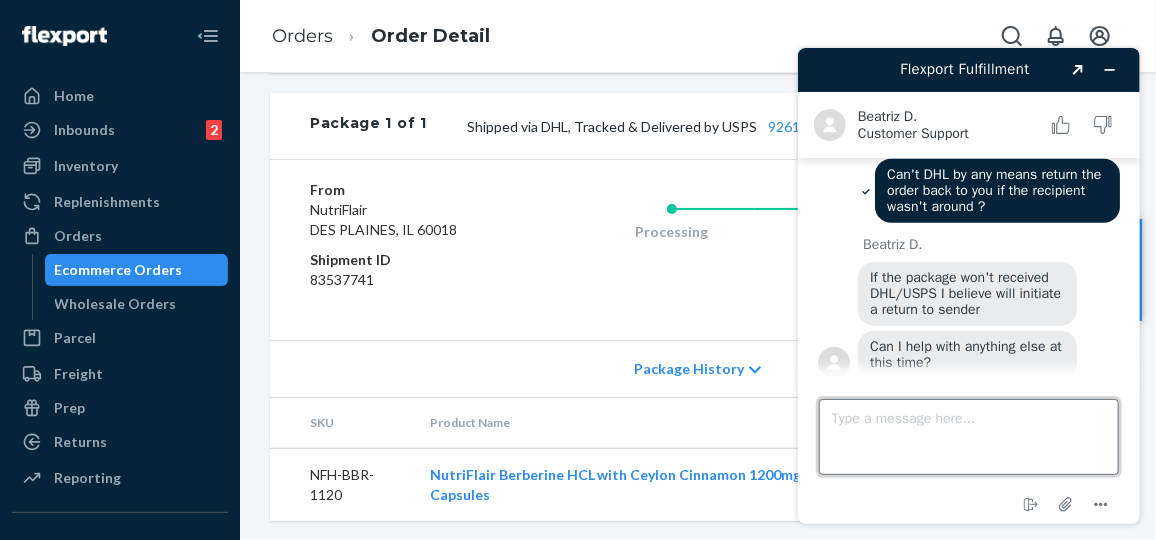 scroll, scrollTop: 0, scrollLeft: 0, axis: both 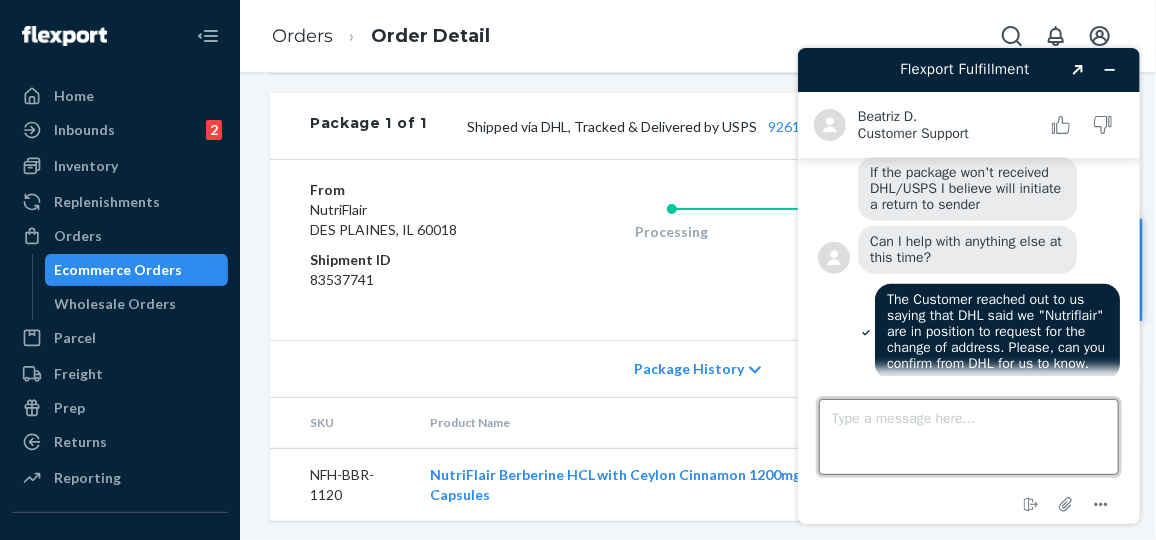 drag, startPoint x: 915, startPoint y: 439, endPoint x: 559, endPoint y: 569, distance: 378.9934 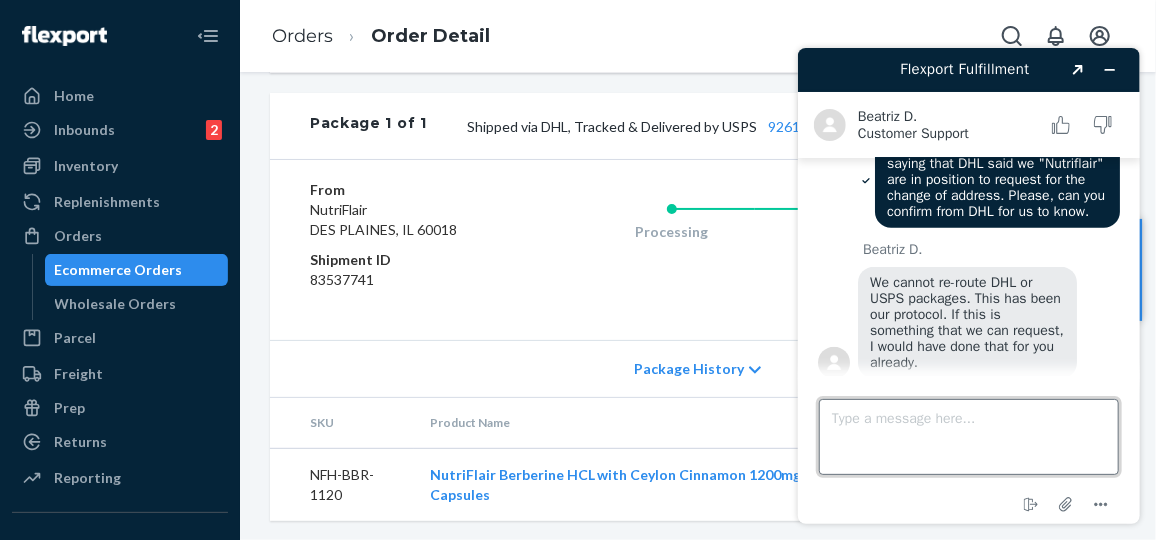 click on "Type a message here..." at bounding box center [968, 436] 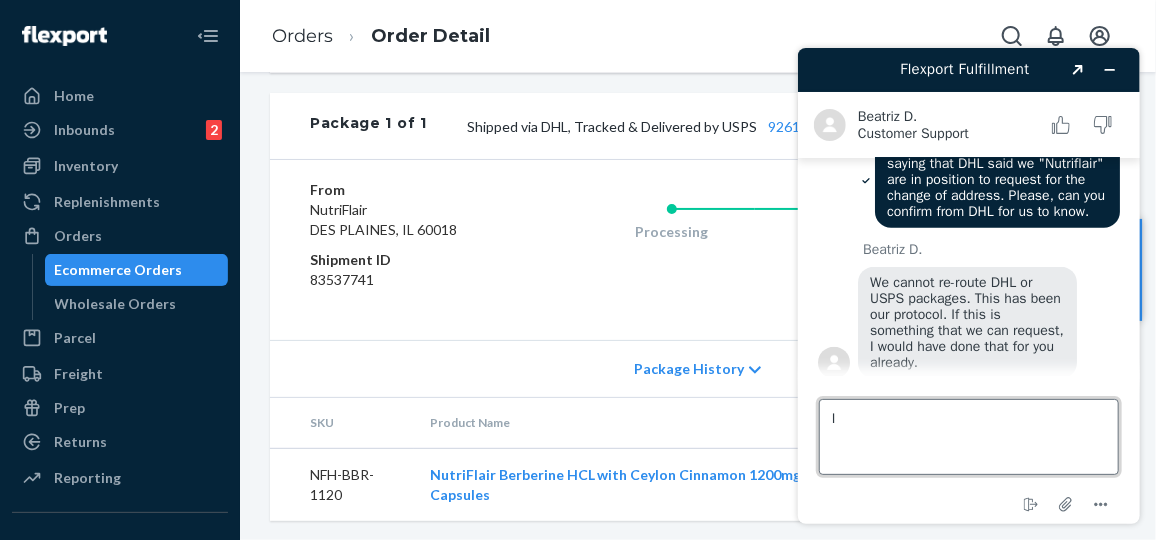 type on "I" 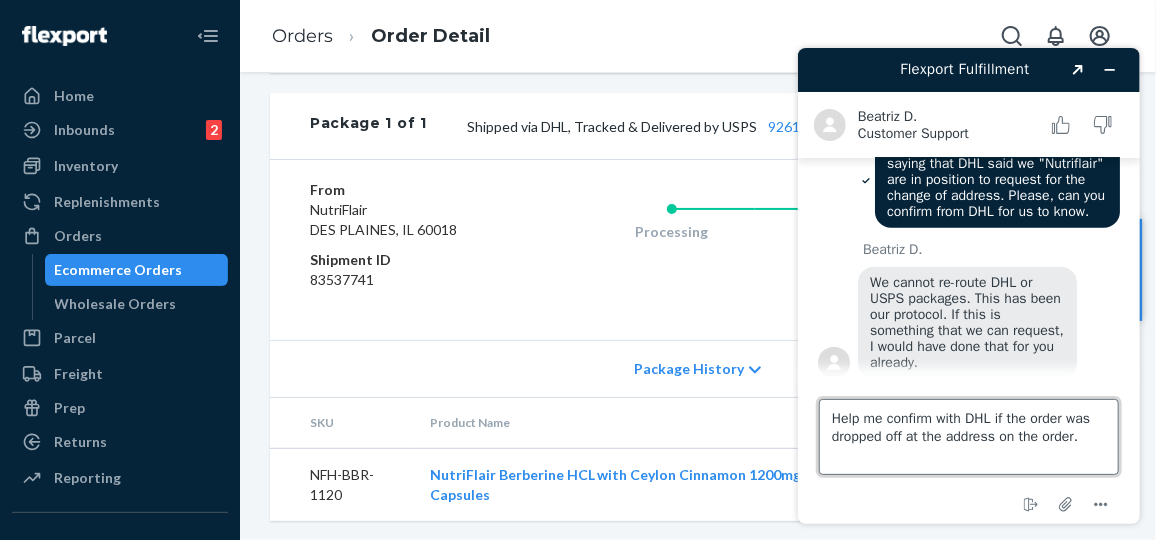 click on "Help me confirm with DHL if the order was dropped off at the address on the order." at bounding box center [968, 436] 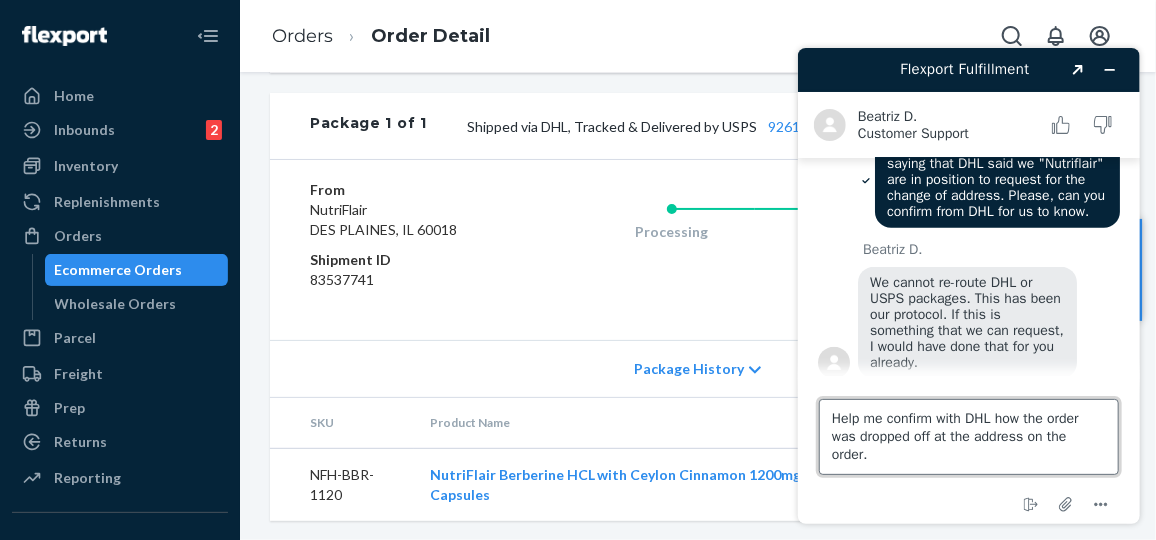 click on "Help me confirm with DHL how the order was dropped off at the address on the order." at bounding box center (968, 436) 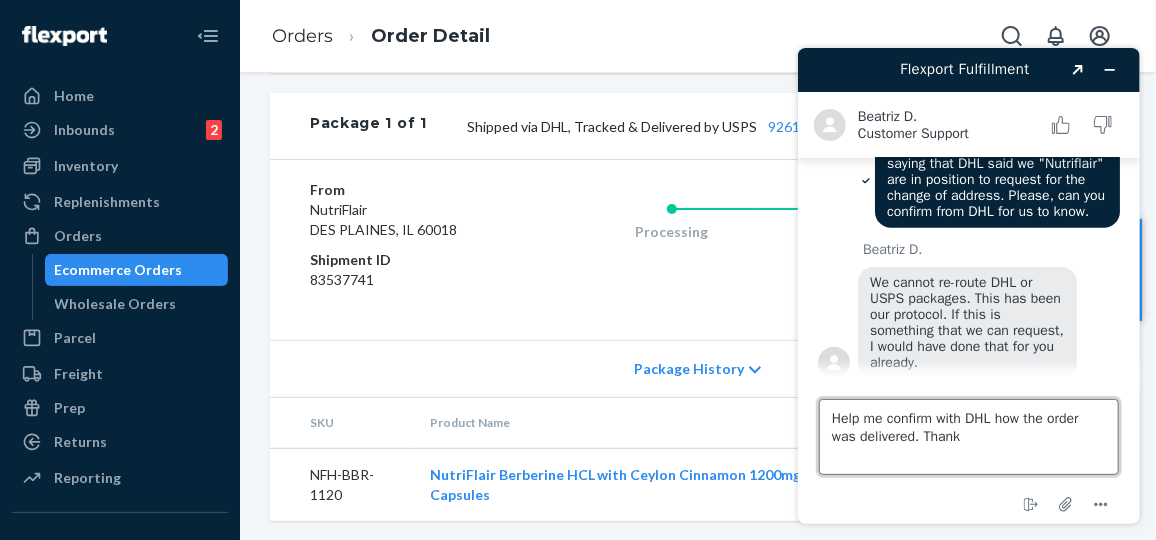 type on "Help me confirm with DHL how the order was delivered. Thanks" 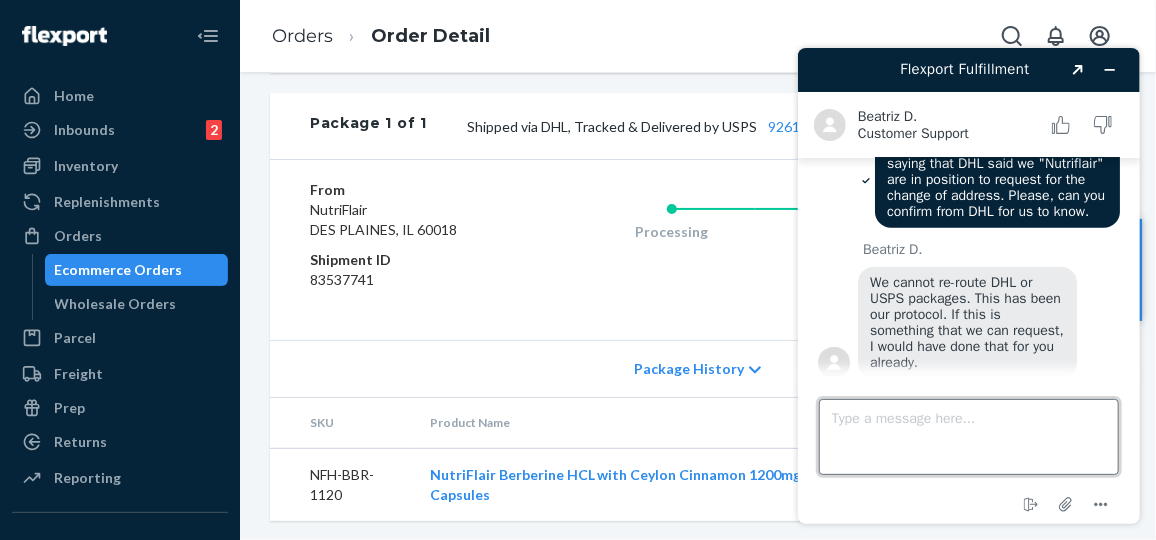 scroll, scrollTop: 965, scrollLeft: 0, axis: vertical 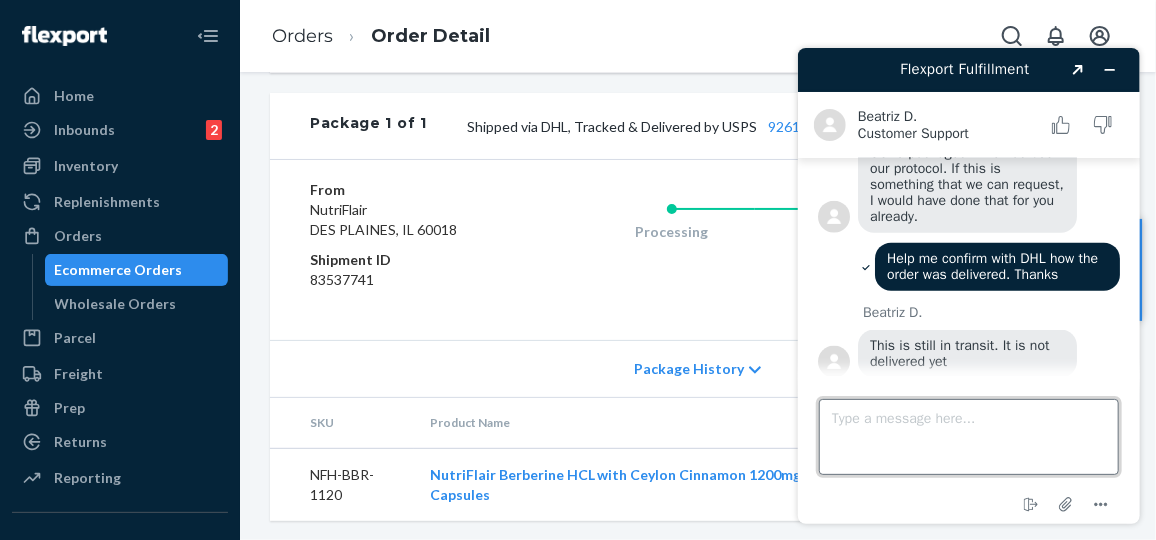 click on "Type a message here..." at bounding box center [968, 436] 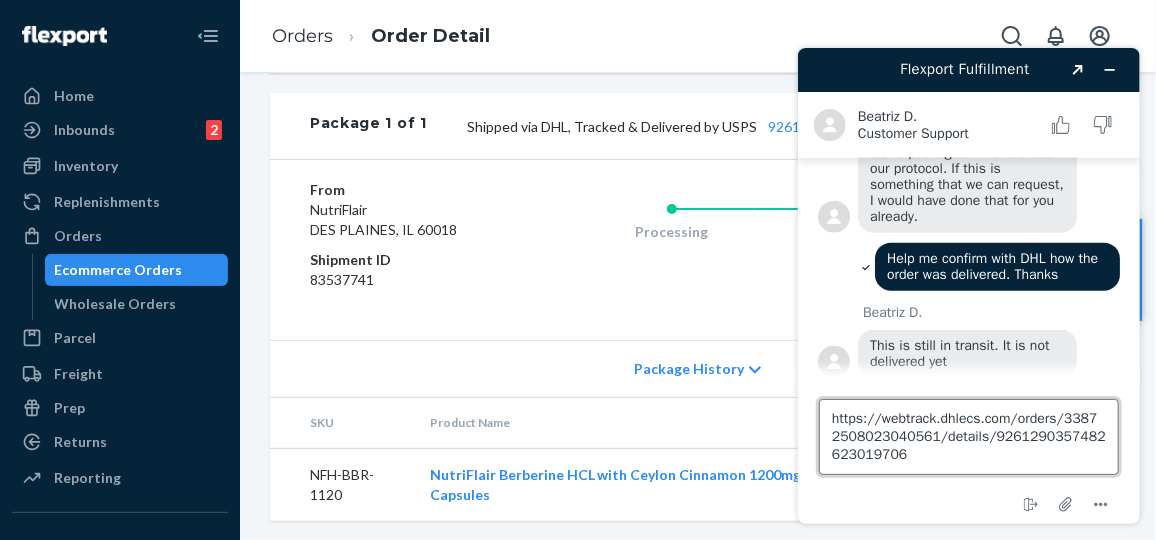 click on "https://webtrack.dhlecs.com/orders/33872508023040561/details/9261290357482623019706" at bounding box center [968, 436] 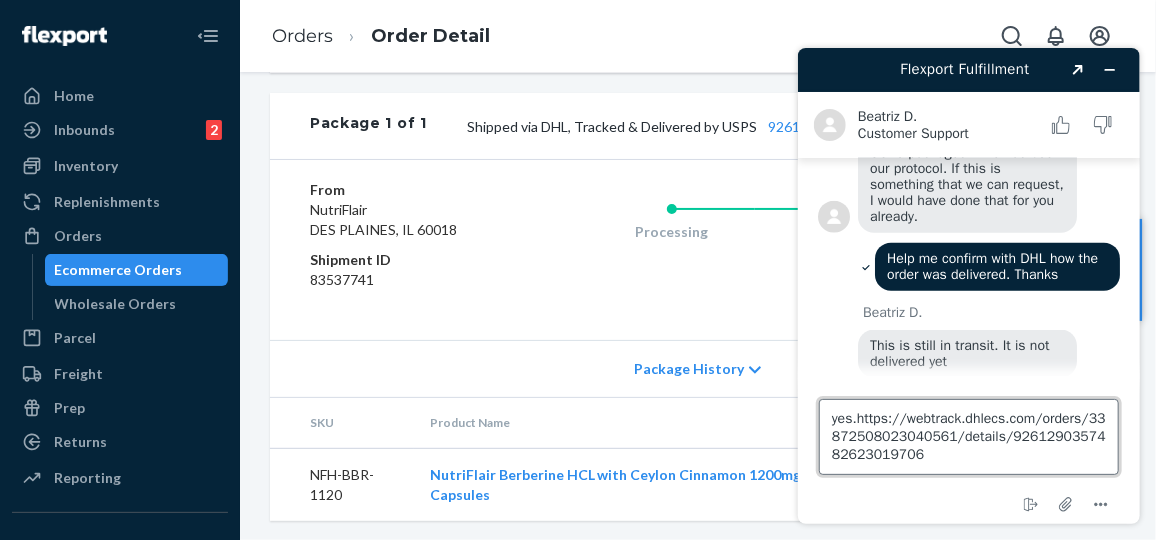 scroll, scrollTop: 1106, scrollLeft: 0, axis: vertical 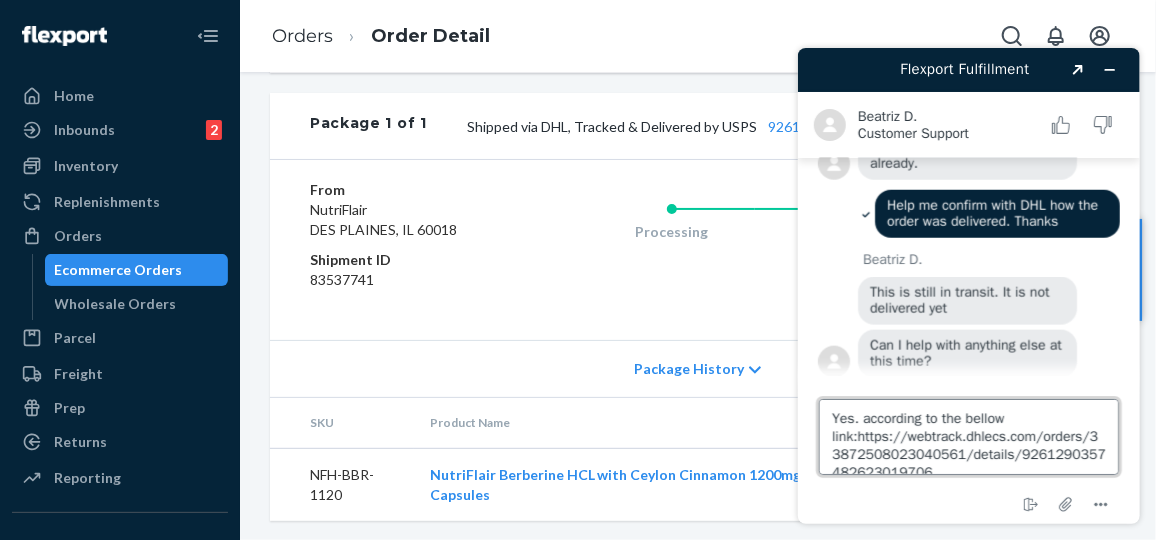 click on "Yes. according to the bellow link:https://webtrack.dhlecs.com/orders/33872508023040561/details/9261290357482623019706" at bounding box center [968, 436] 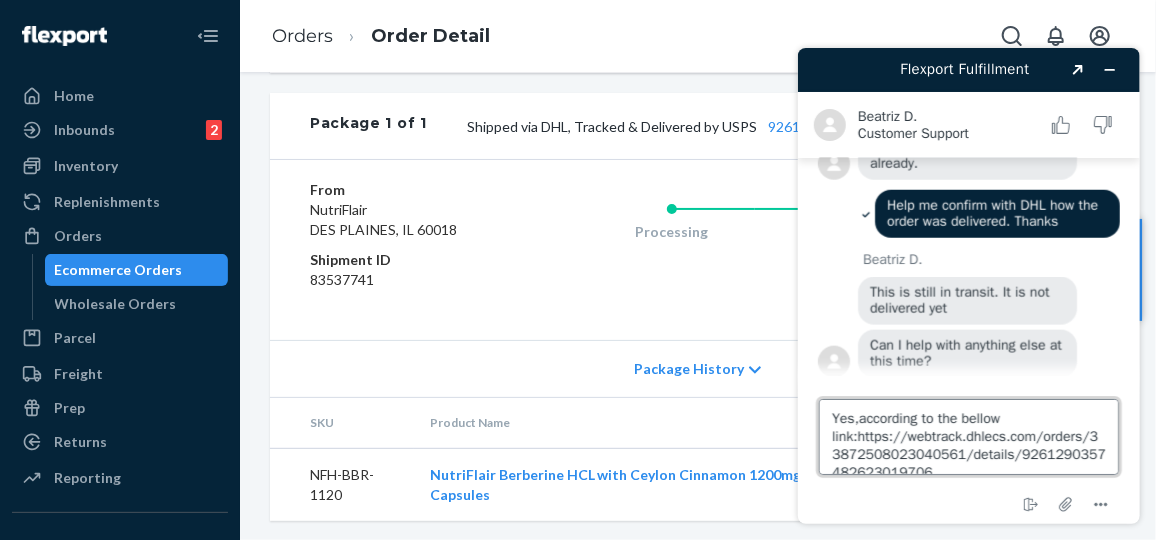 type on "Yes, according to the bellow link:https://webtrack.dhlecs.com/orders/33872508023040561/details/9261290357482623019706" 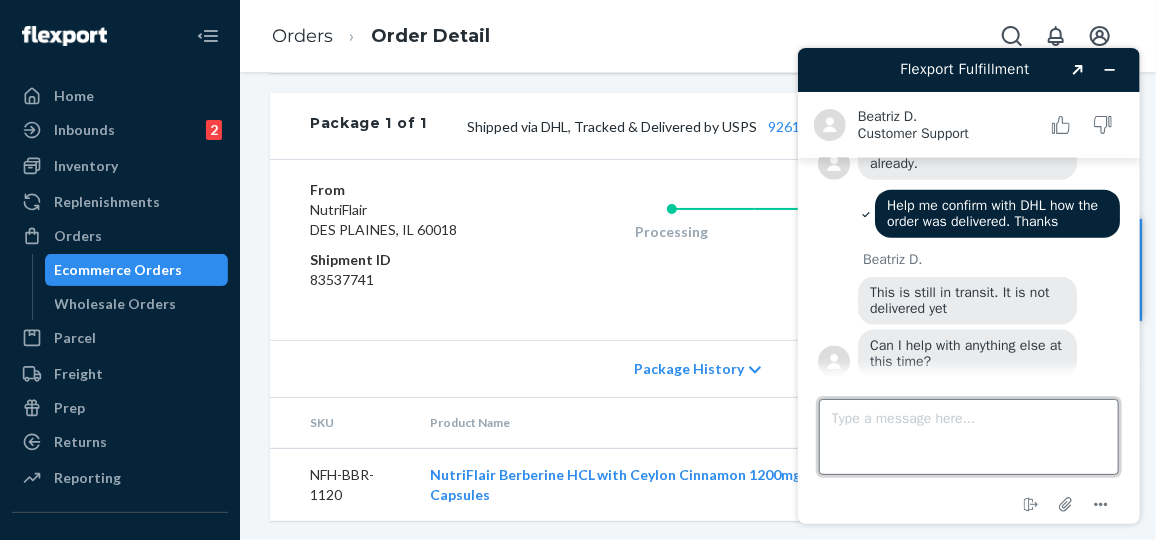 scroll, scrollTop: 1196, scrollLeft: 0, axis: vertical 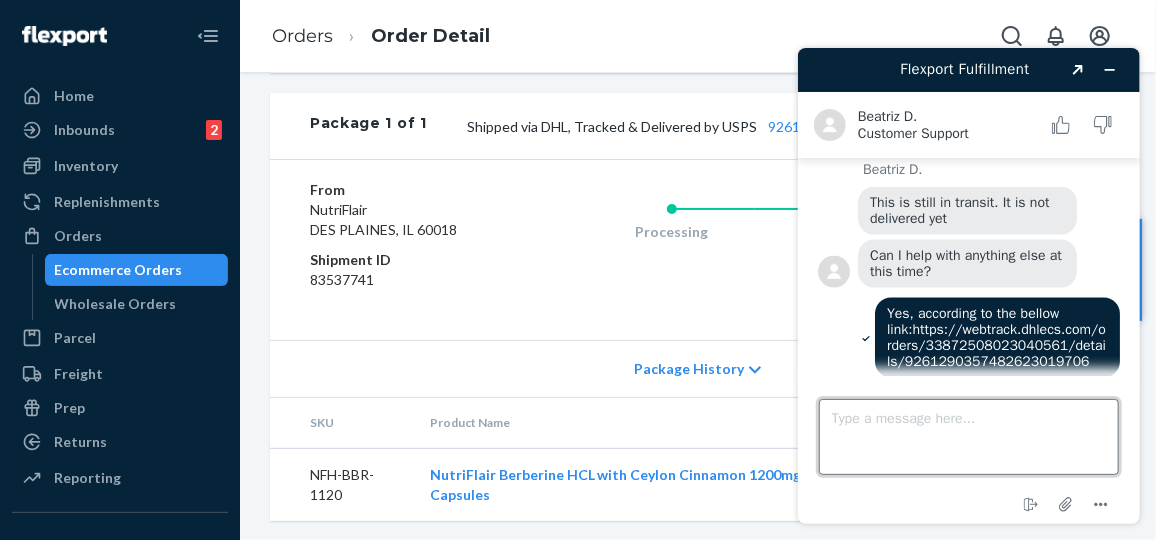 click on "Type a message here..." at bounding box center [968, 436] 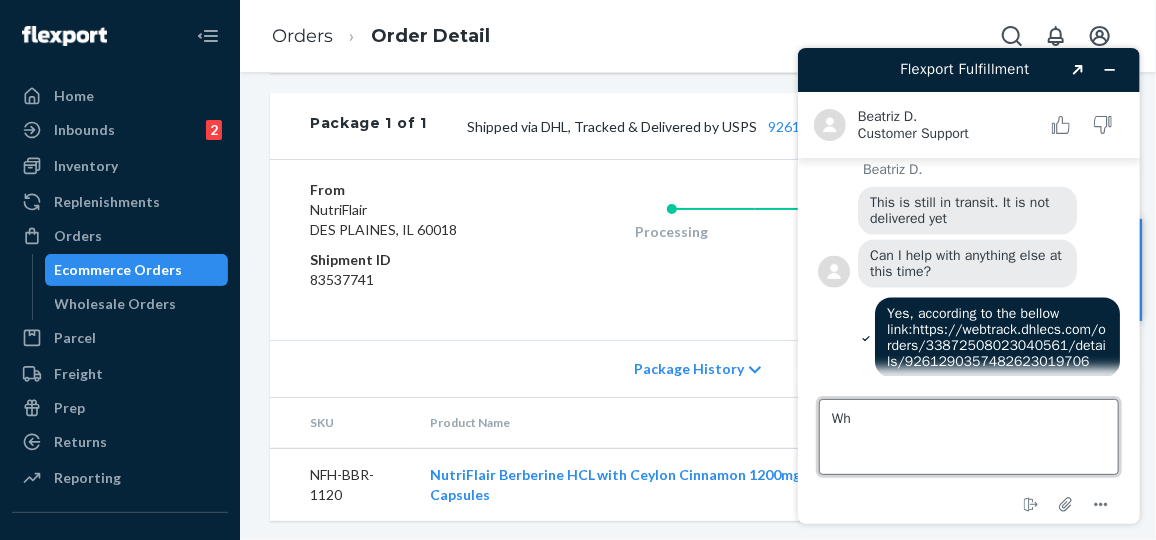 type on "W" 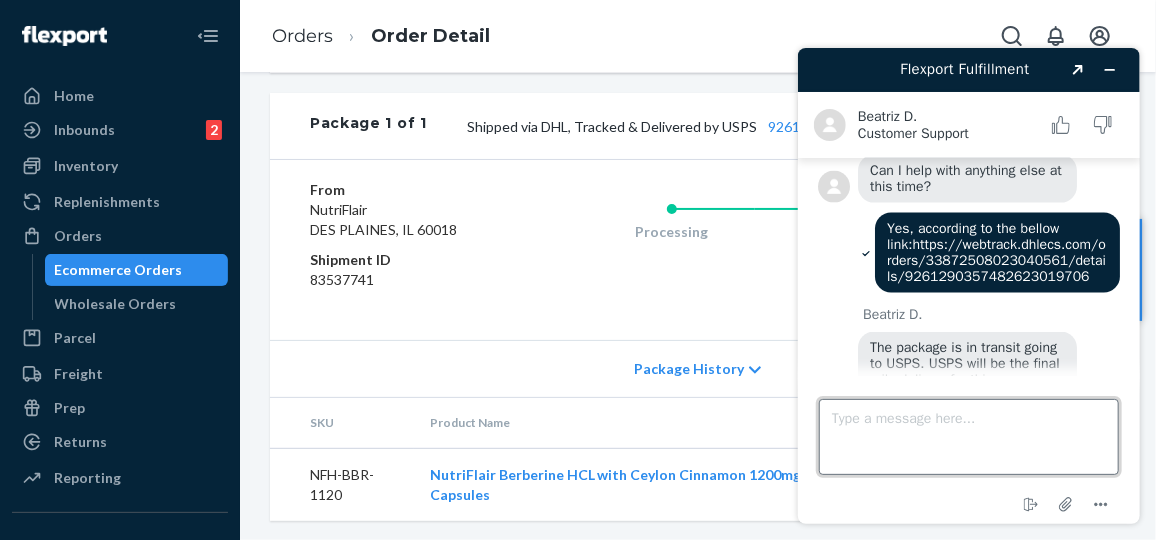 scroll, scrollTop: 1418, scrollLeft: 0, axis: vertical 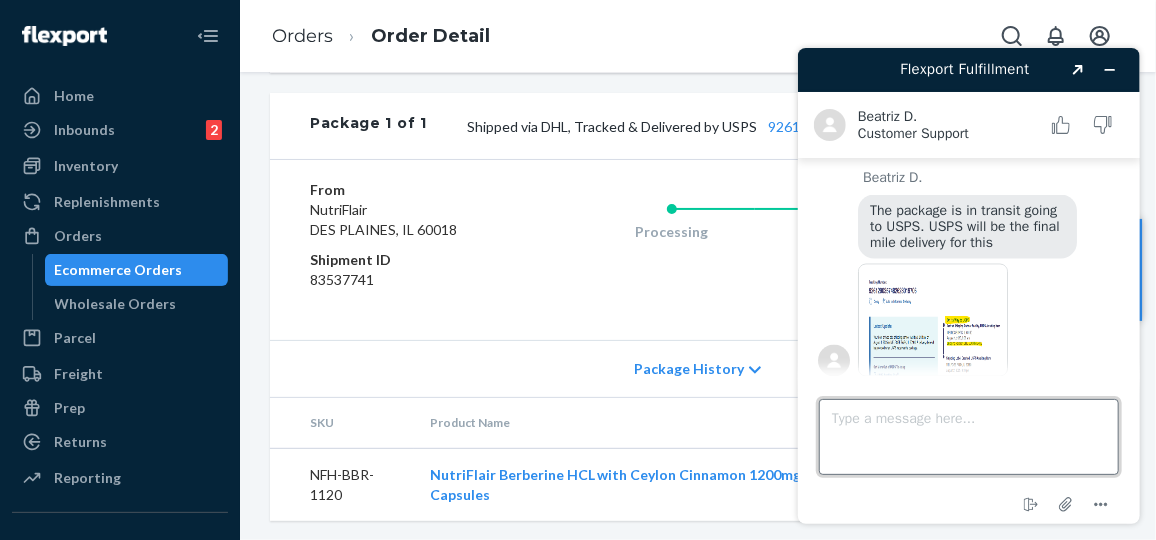 click on "Type a message here..." at bounding box center [968, 436] 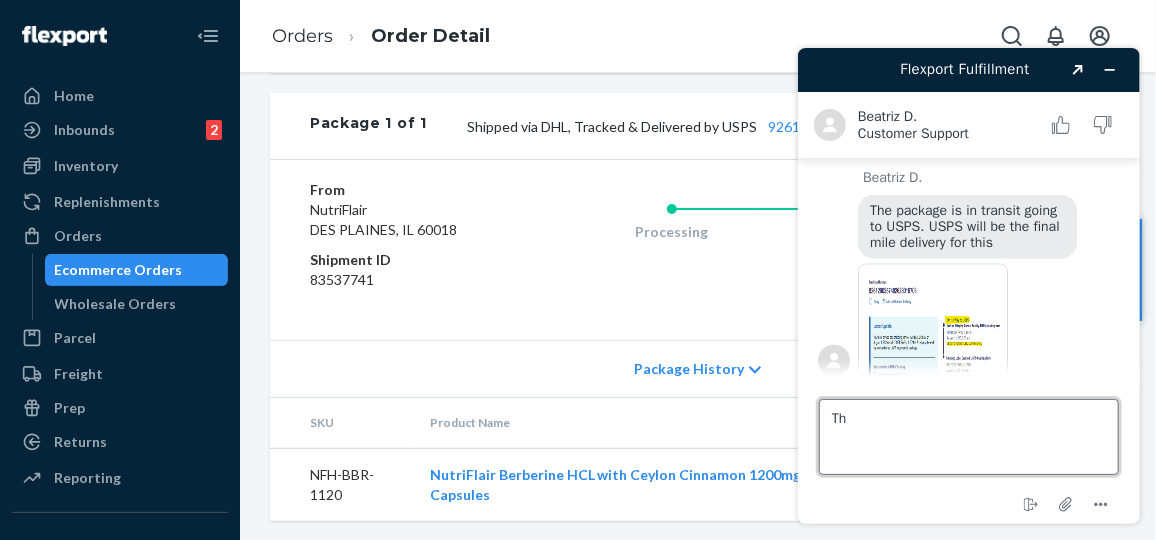 type on "T" 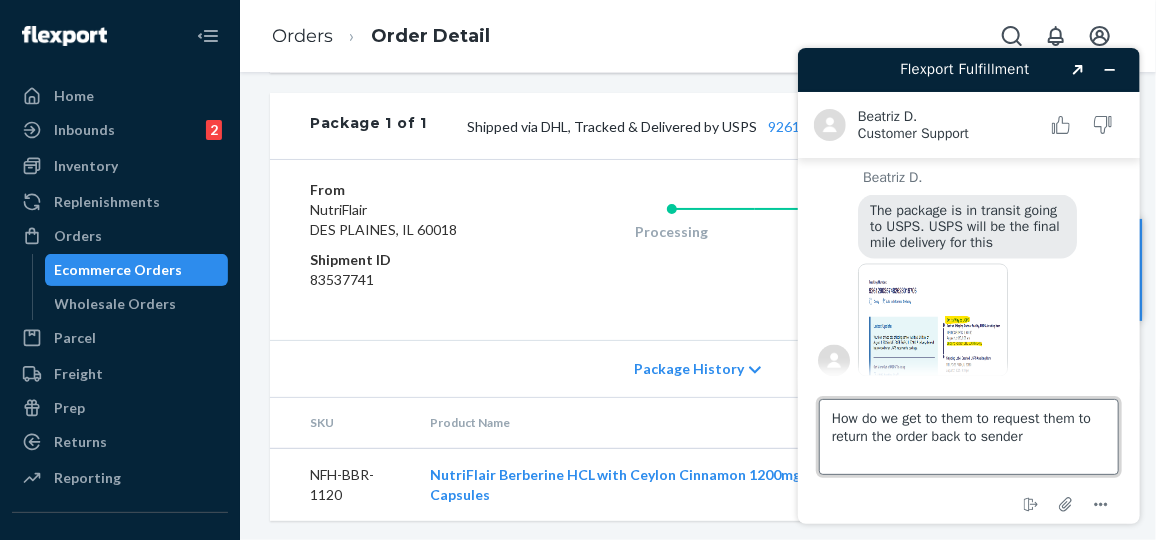 type on "How do we get to them to request them to return the order back to sender." 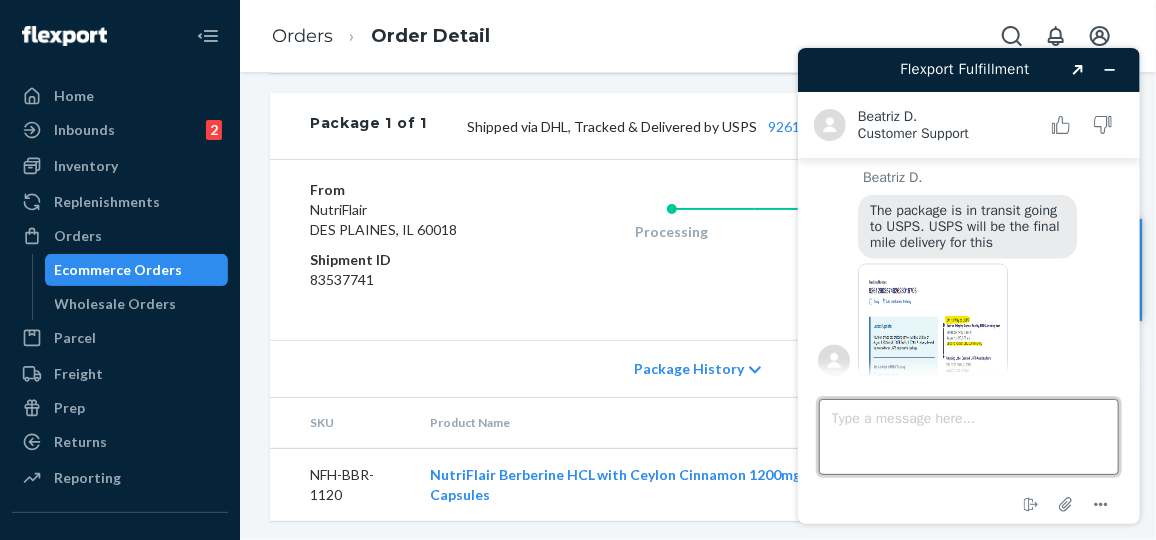 scroll, scrollTop: 1492, scrollLeft: 0, axis: vertical 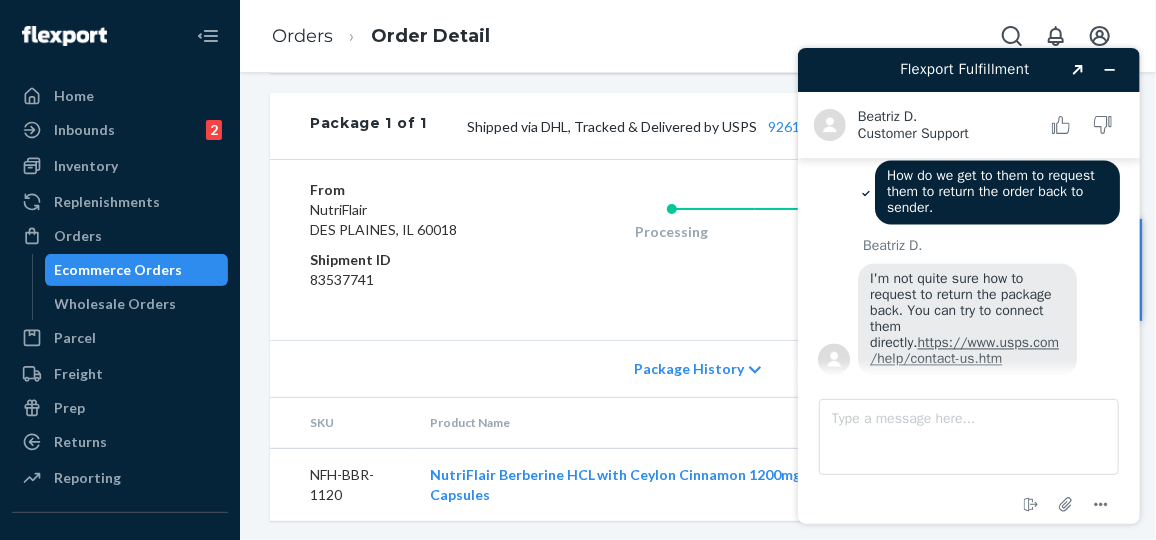 click on "https://www.usps.com/help/contact-us.htm" at bounding box center [963, 350] 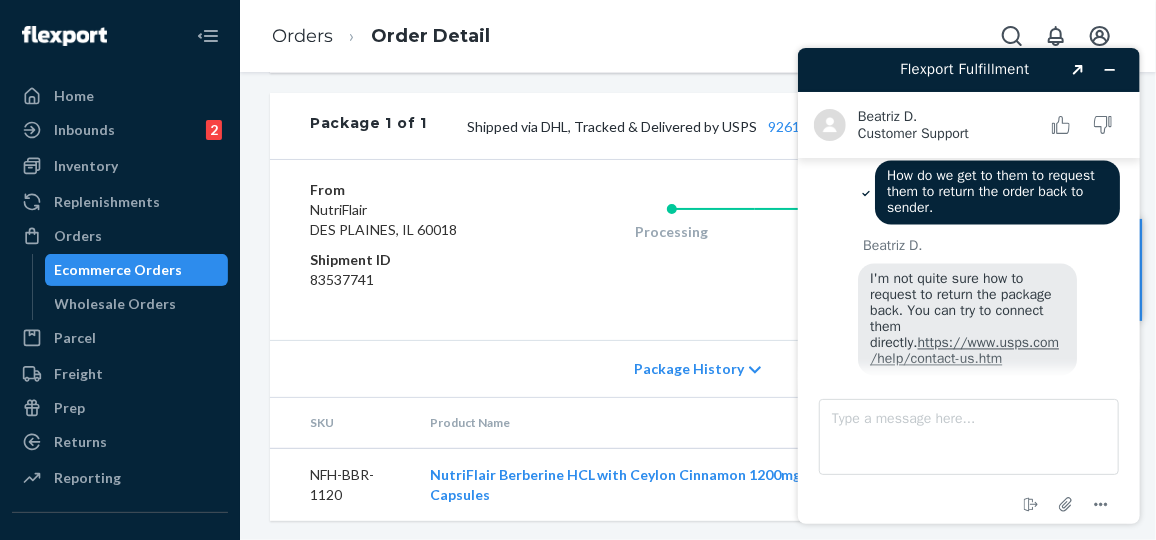 scroll, scrollTop: 1696, scrollLeft: 0, axis: vertical 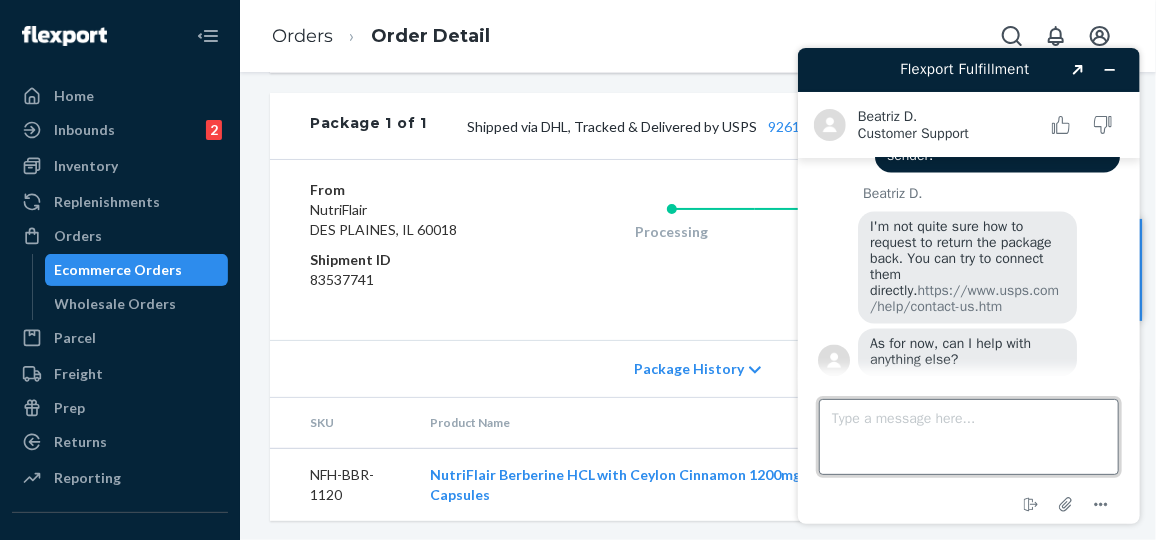 click on "Type a message here..." at bounding box center (968, 436) 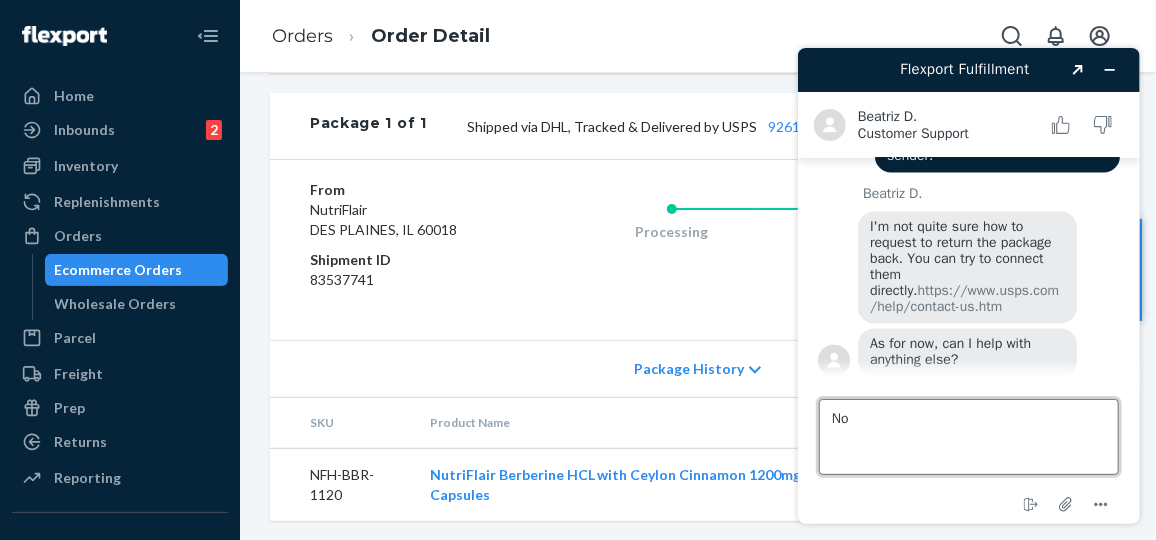 type on "N" 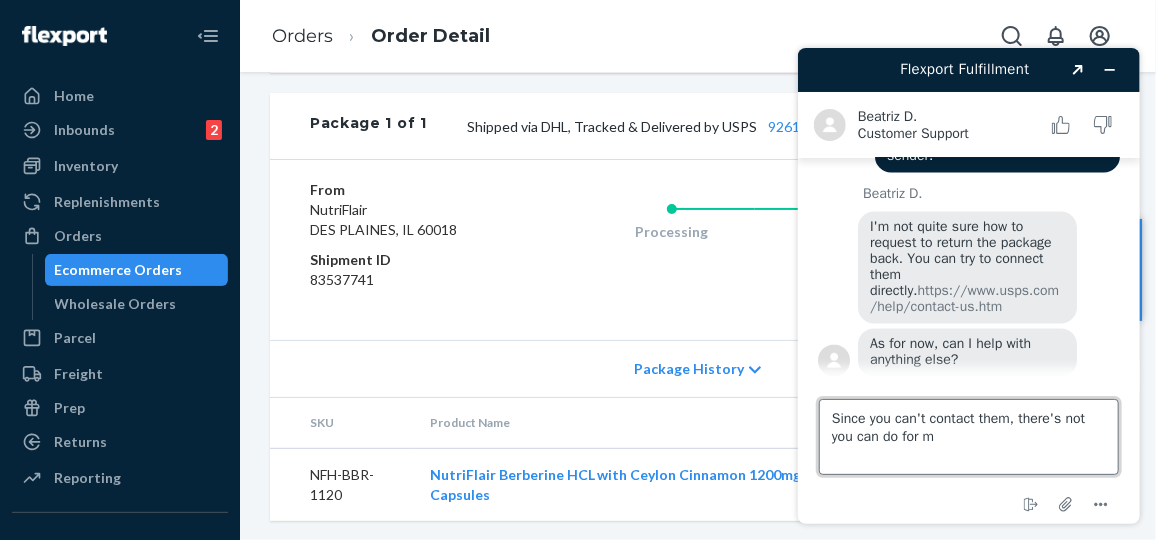 type on "Since you can't contact them, there's not you can do for me" 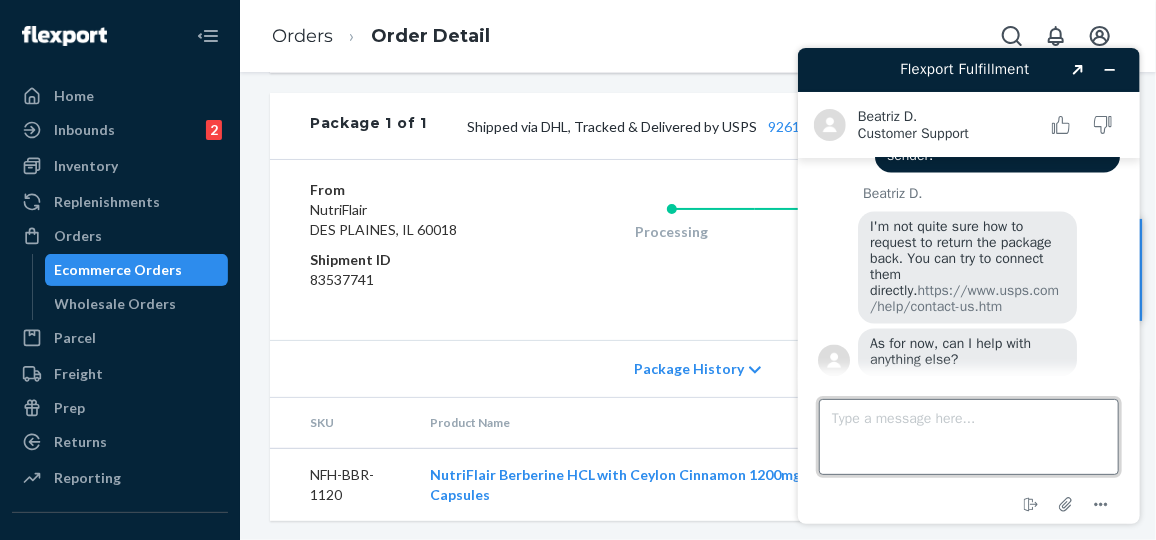 scroll, scrollTop: 1755, scrollLeft: 0, axis: vertical 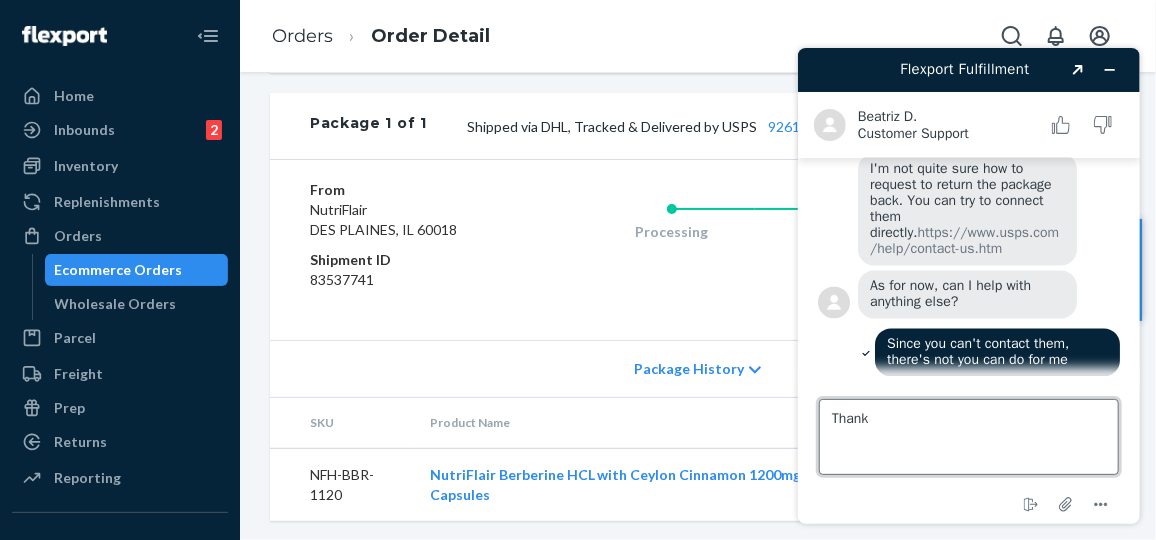 type on "Thanks" 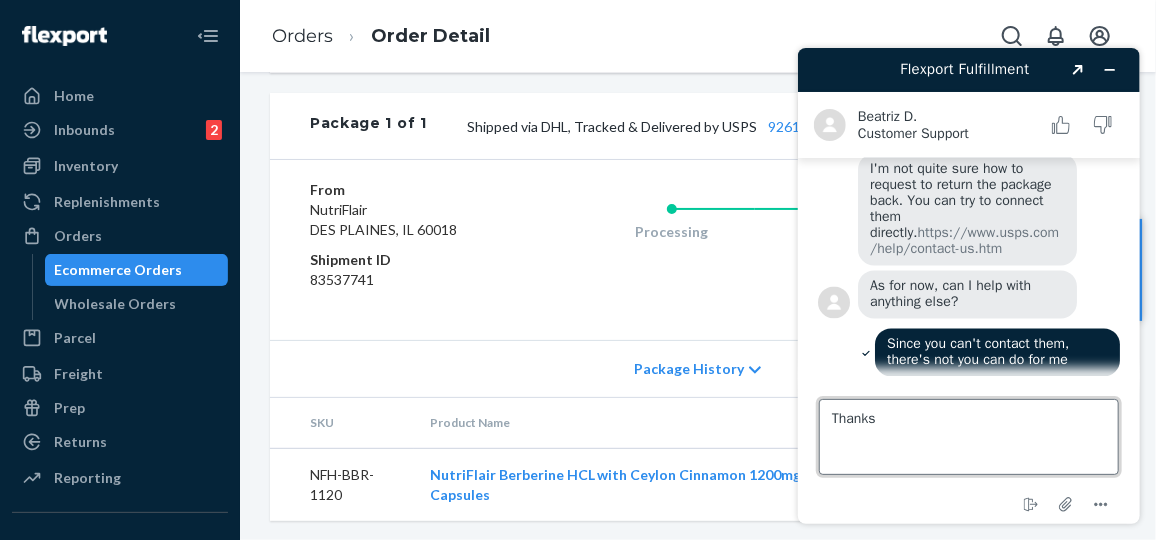 type 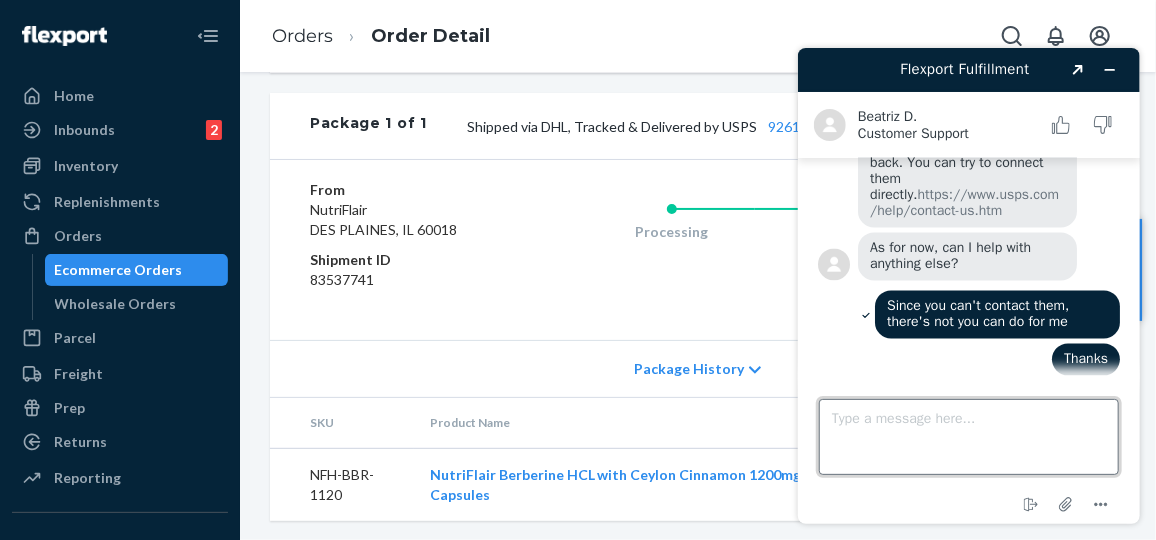 scroll, scrollTop: 1792, scrollLeft: 0, axis: vertical 